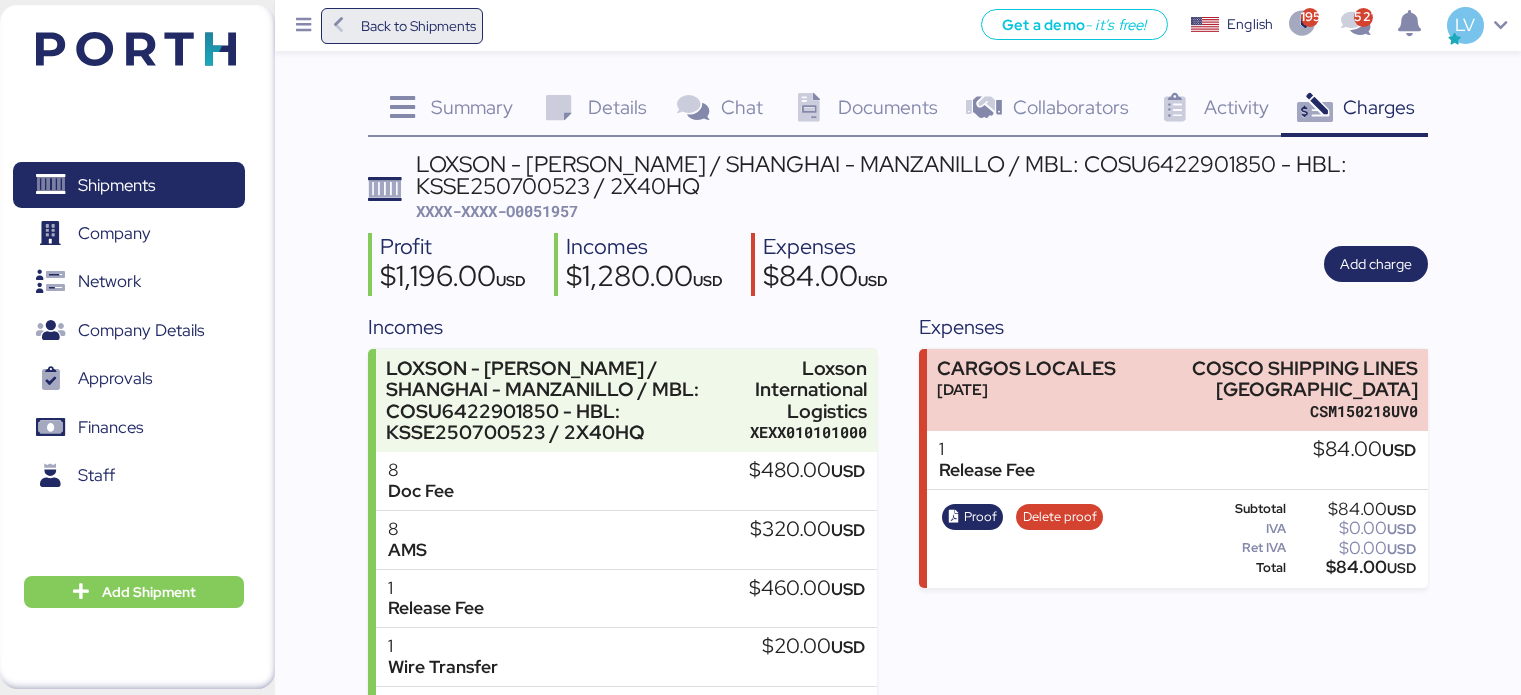 scroll, scrollTop: 0, scrollLeft: 0, axis: both 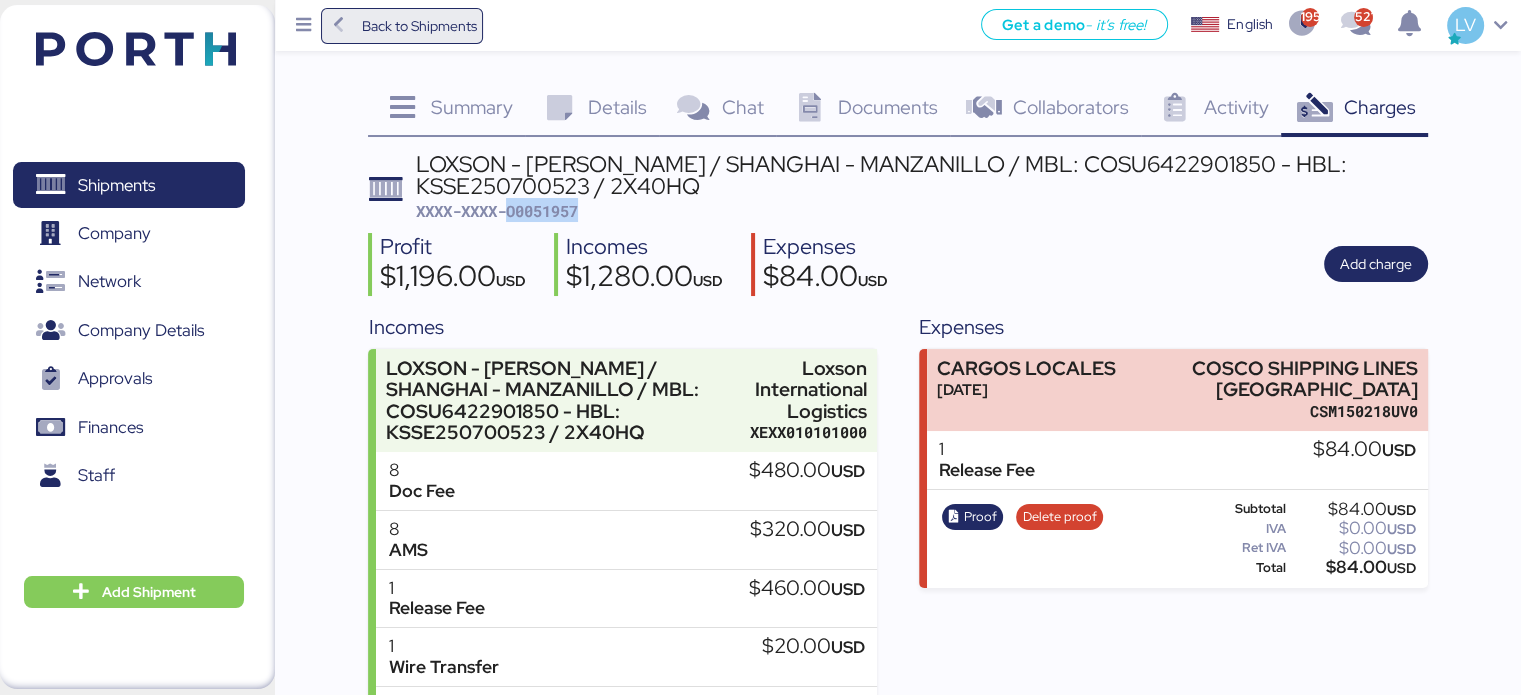 click on "Back to Shipments" at bounding box center [418, 26] 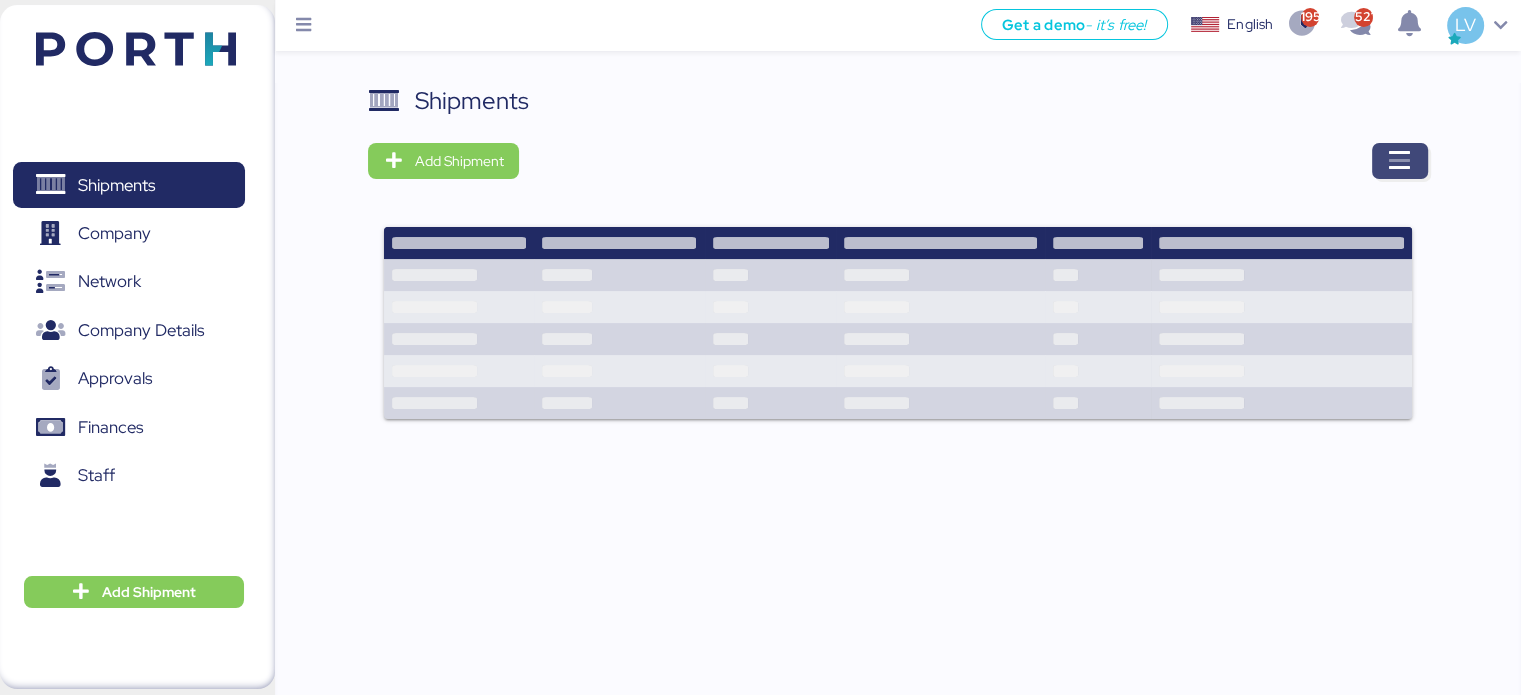 click at bounding box center (1400, 161) 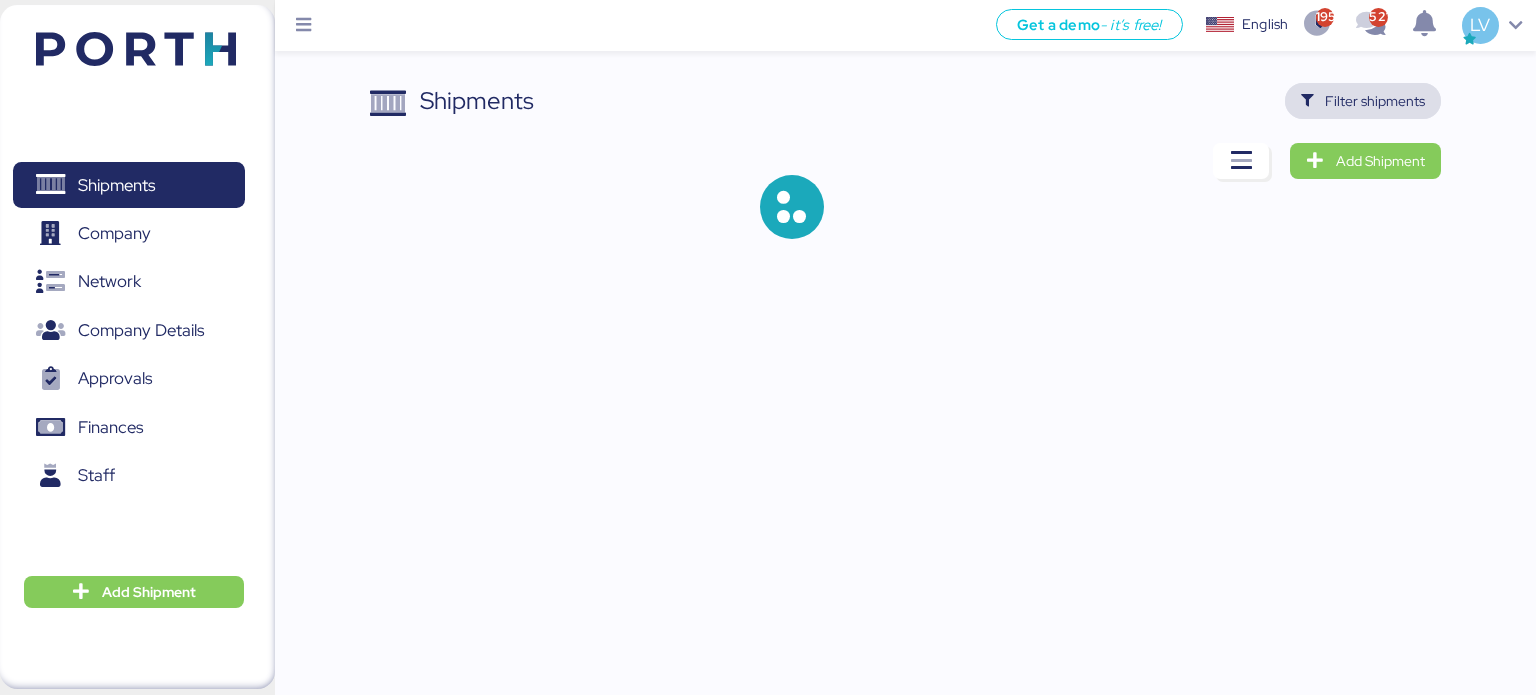 click on "Filter shipments" at bounding box center [1375, 101] 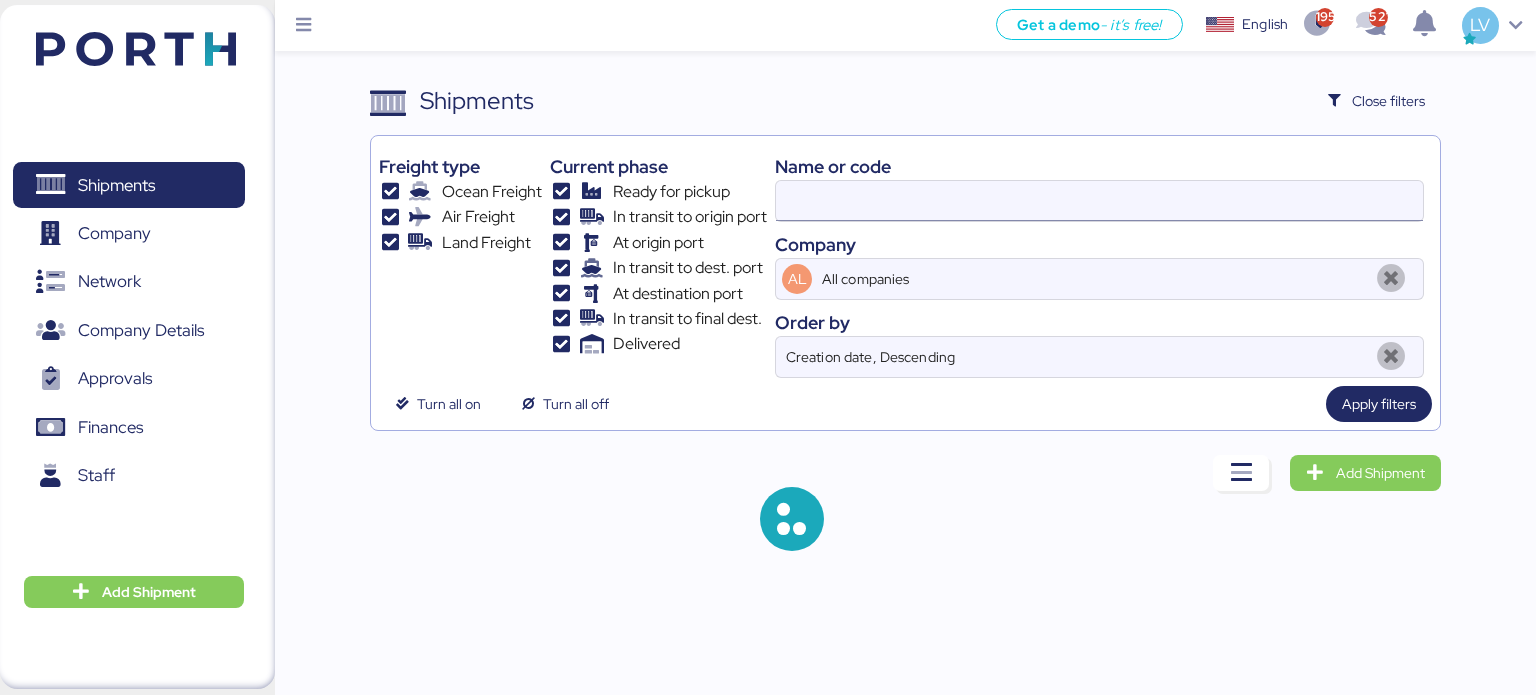 click at bounding box center [1099, 201] 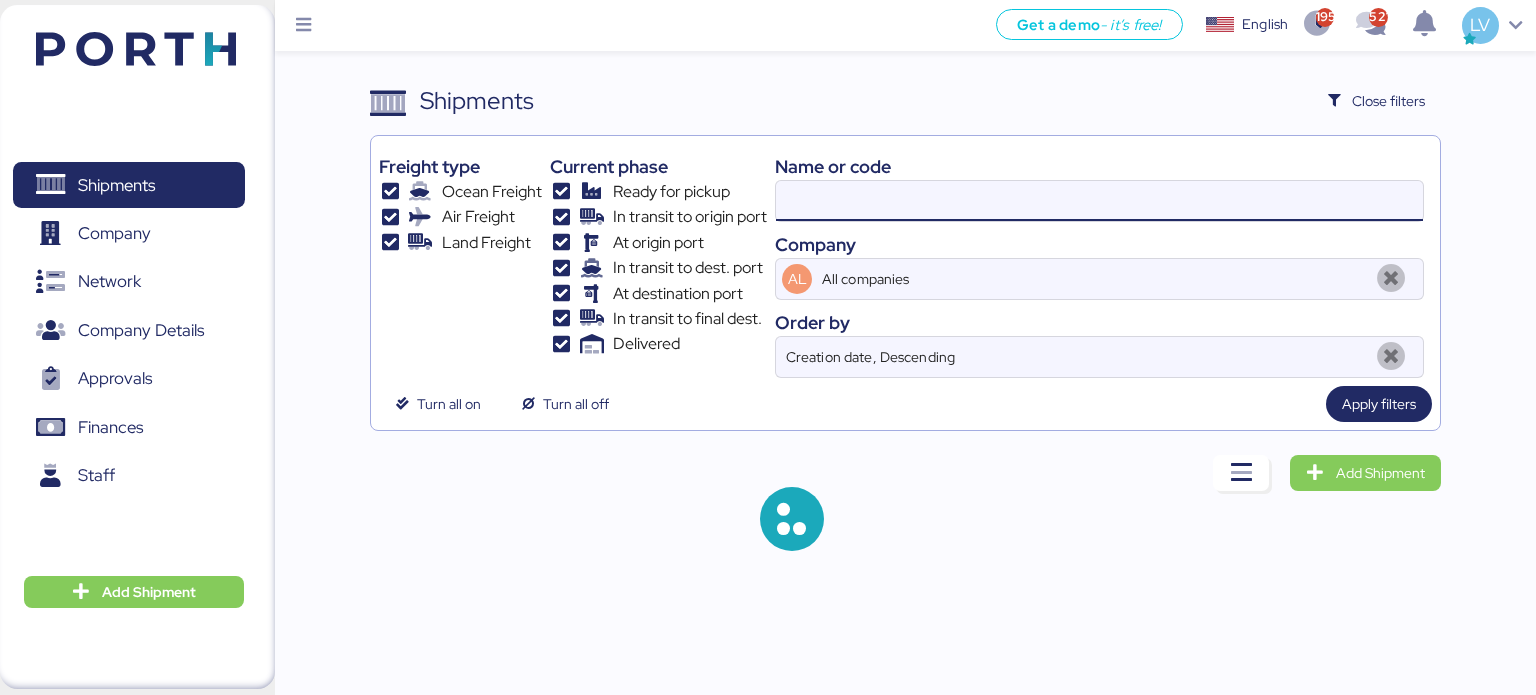 click at bounding box center [1099, 201] 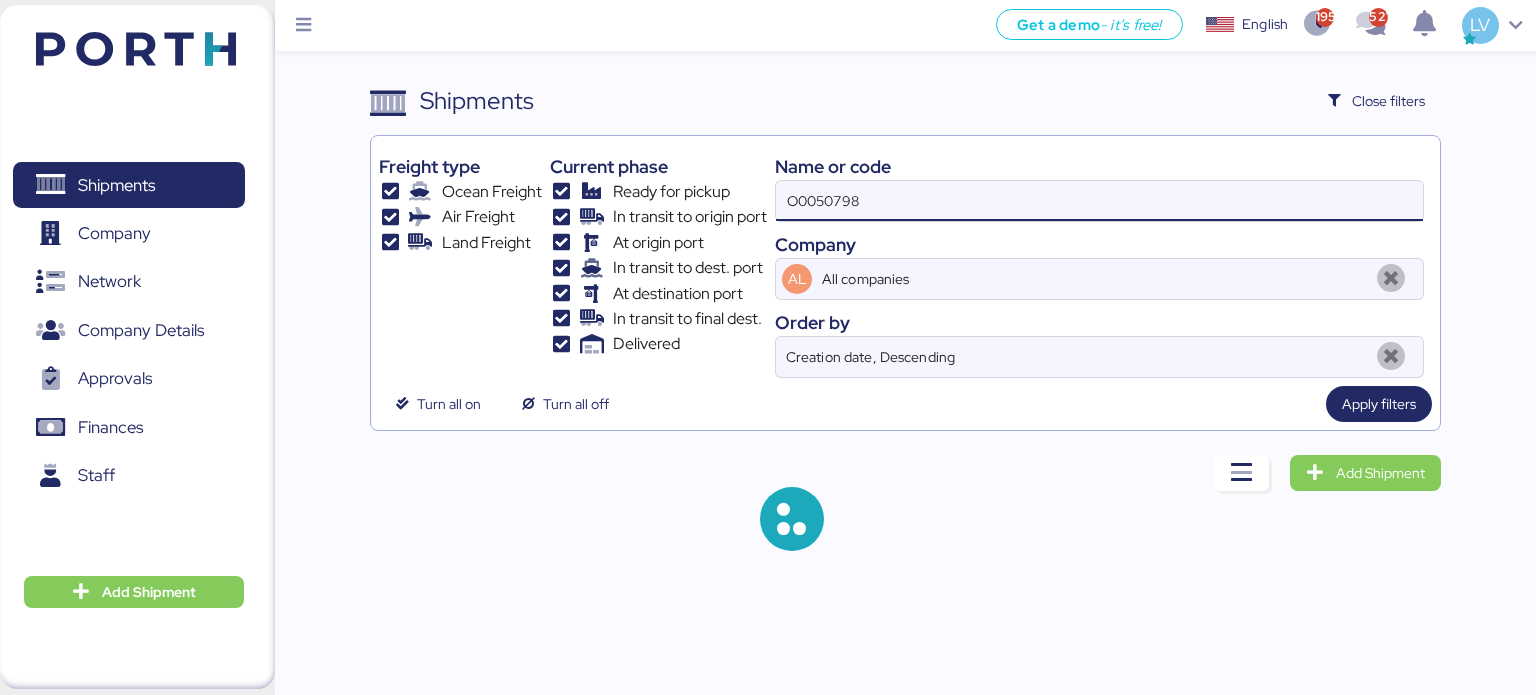 type on "O0050798" 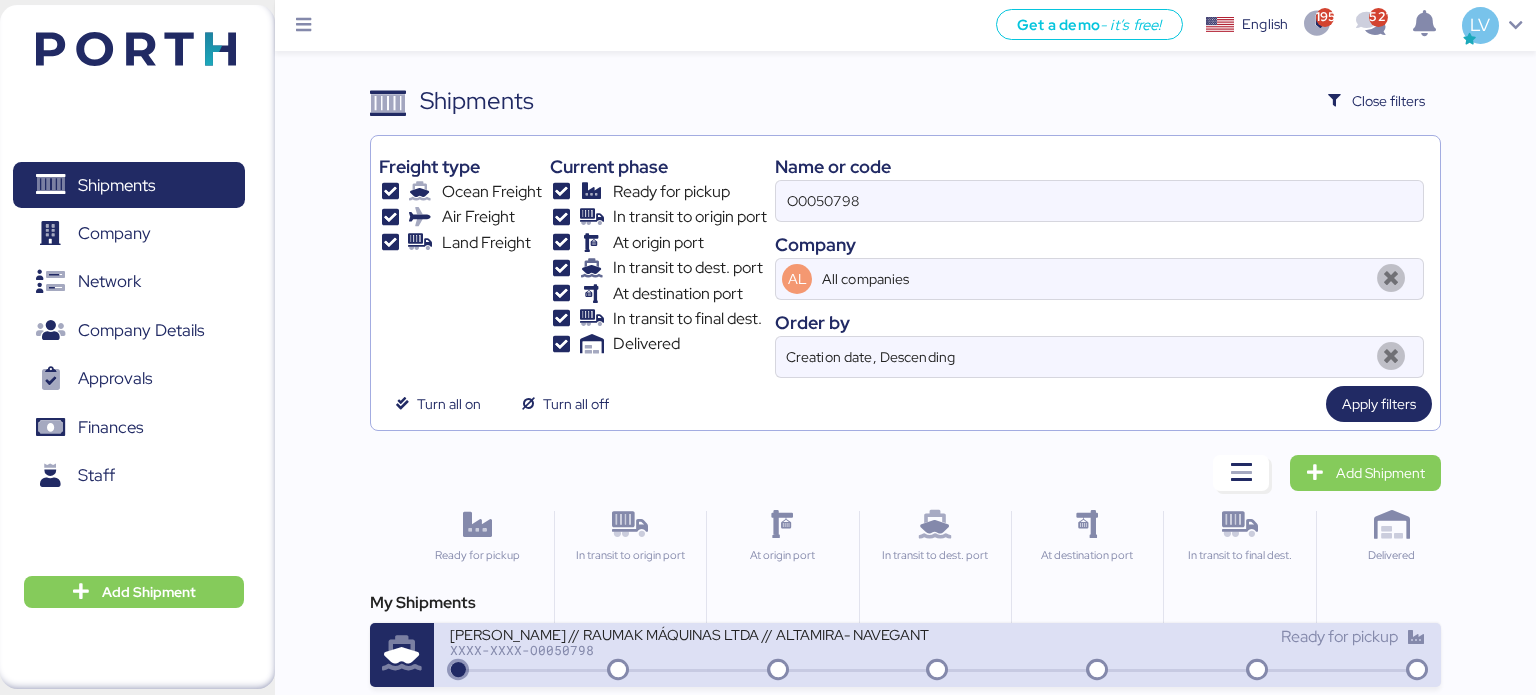 click on "Ready for pickup" at bounding box center [1182, 637] 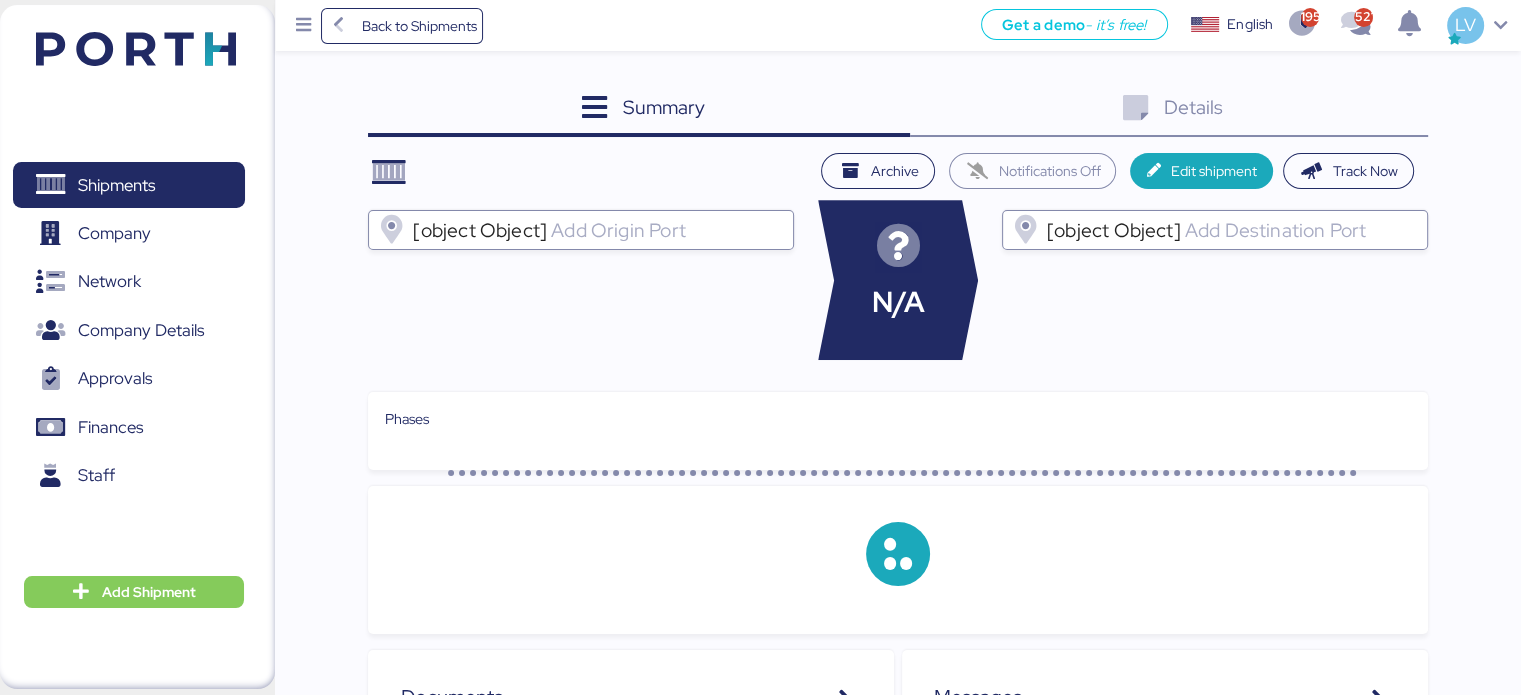 click on "Details 0" at bounding box center [1169, 110] 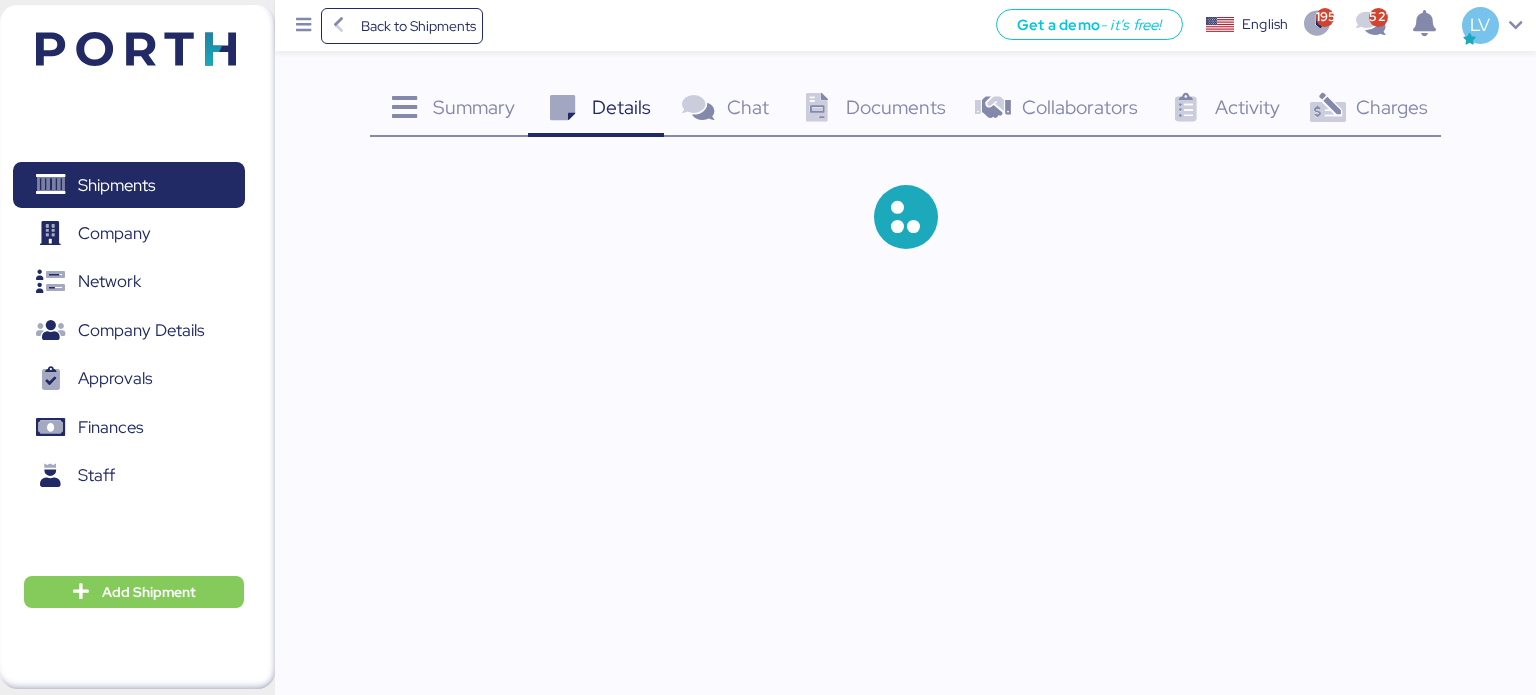 click on "Charges 0" at bounding box center (1367, 110) 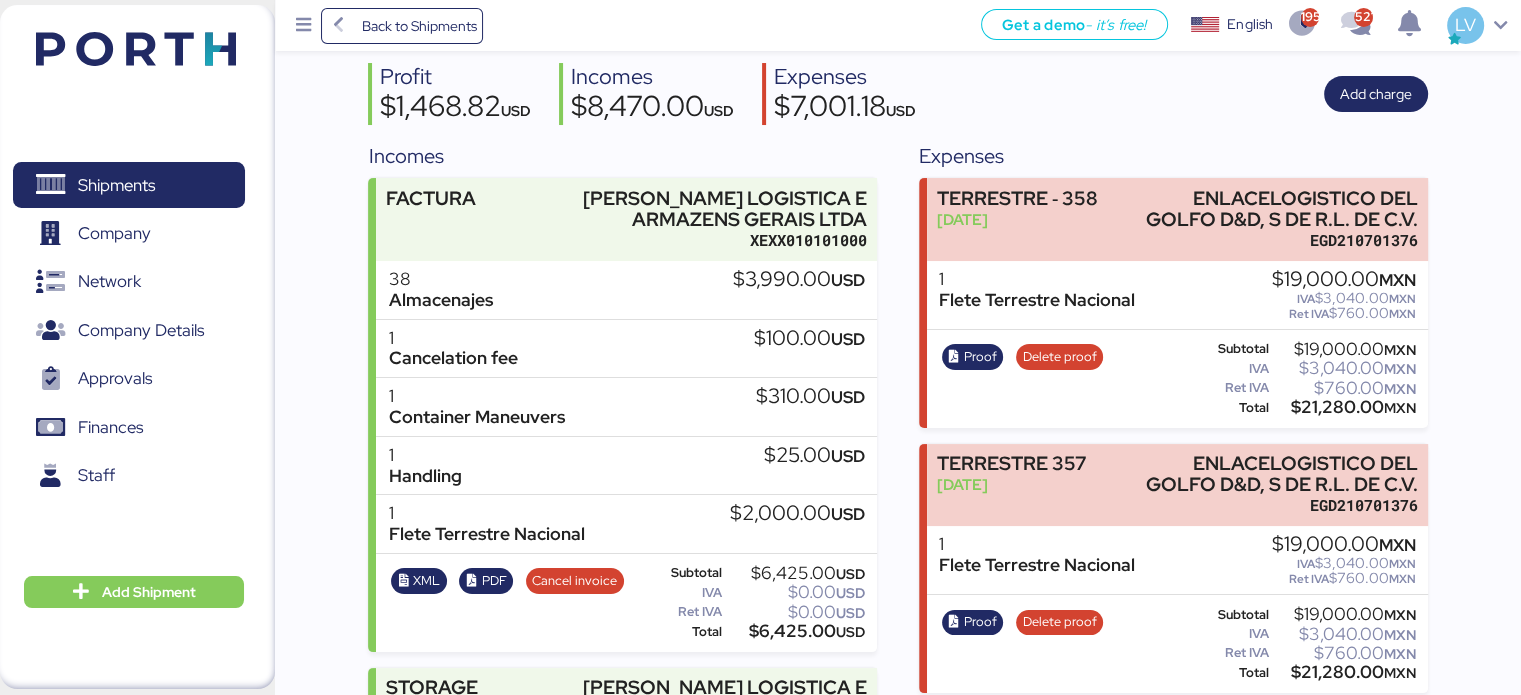 scroll, scrollTop: 0, scrollLeft: 0, axis: both 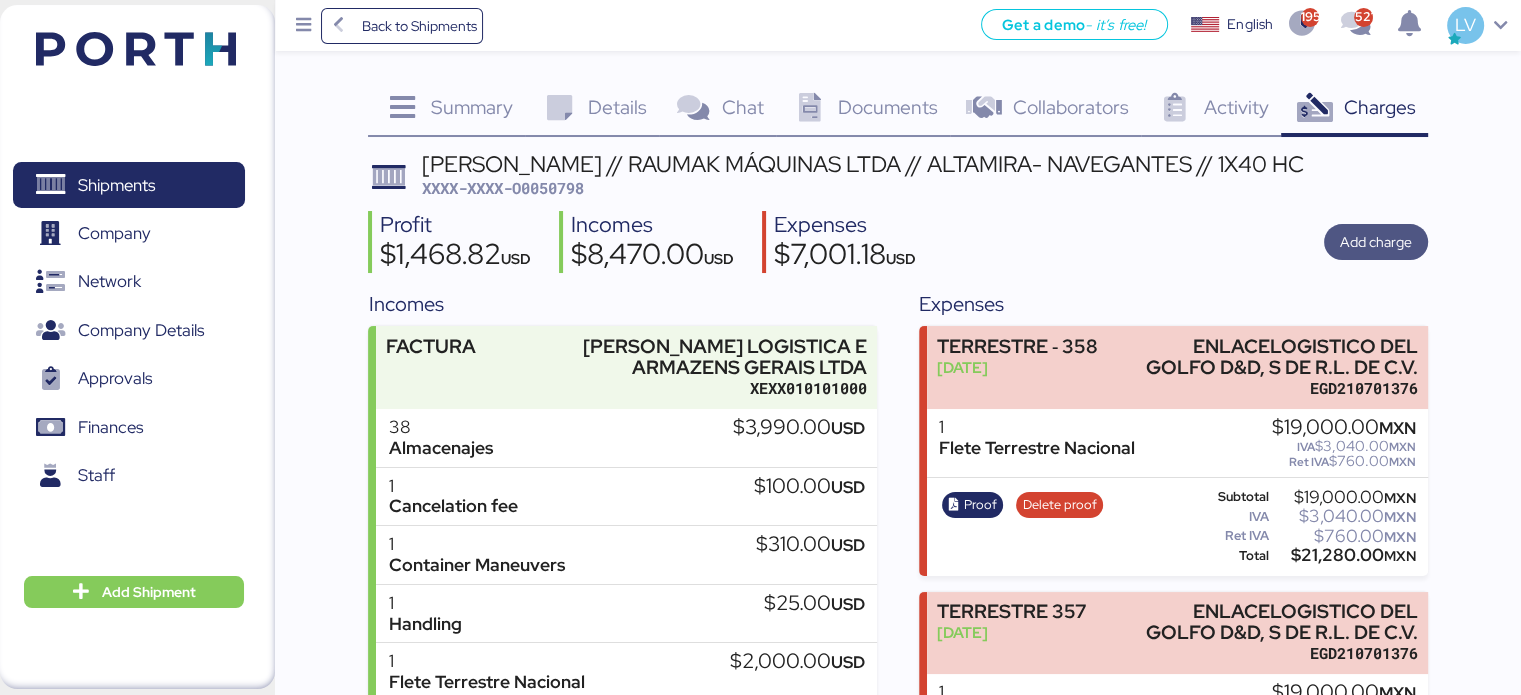 click on "Add charge" at bounding box center [1376, 242] 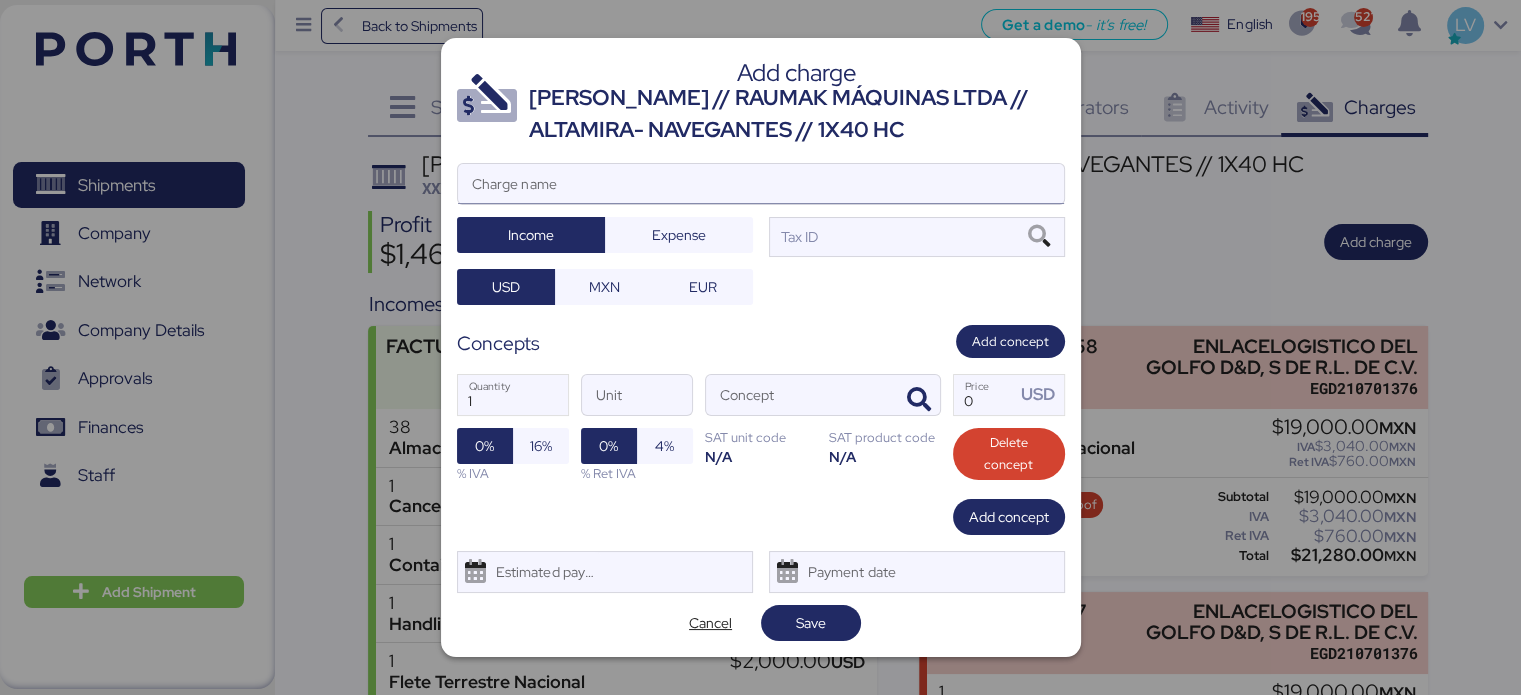click on "Charge name" at bounding box center (761, 184) 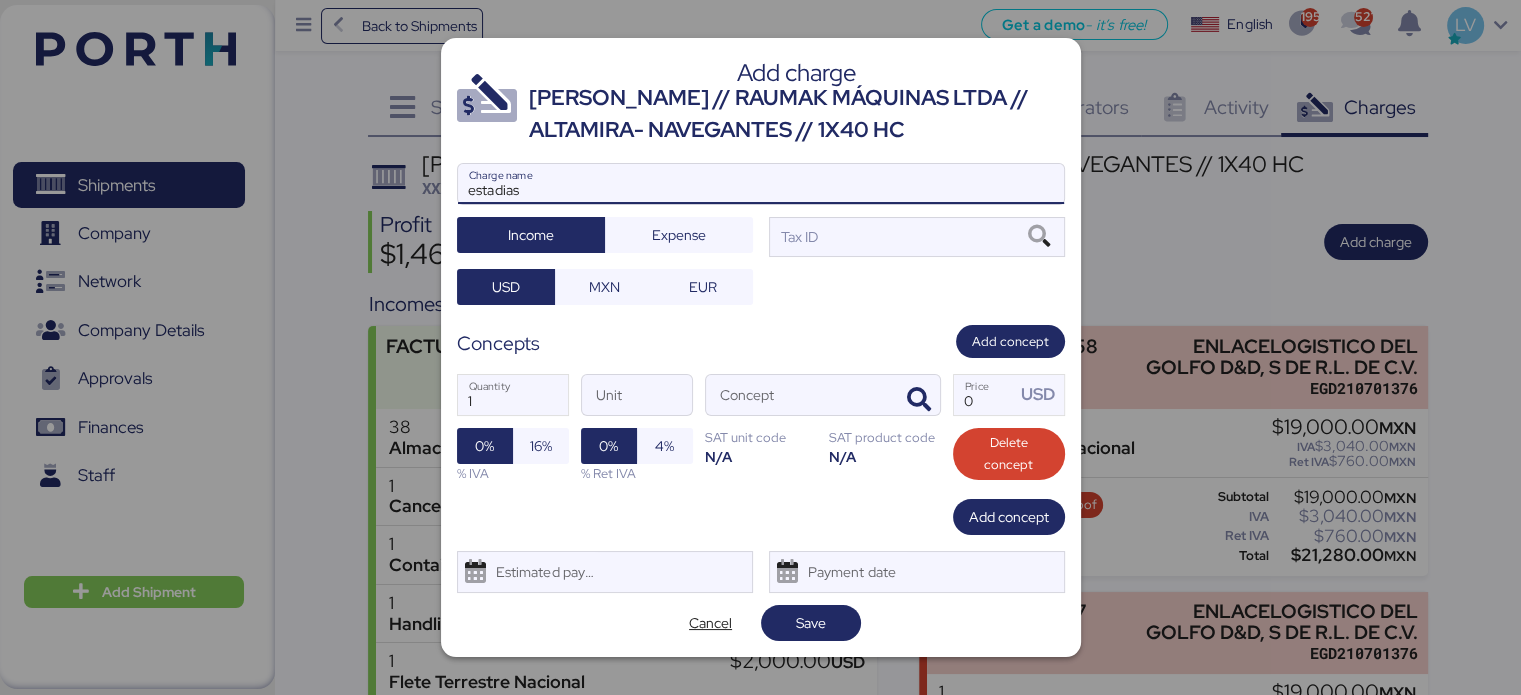 type on "estadias" 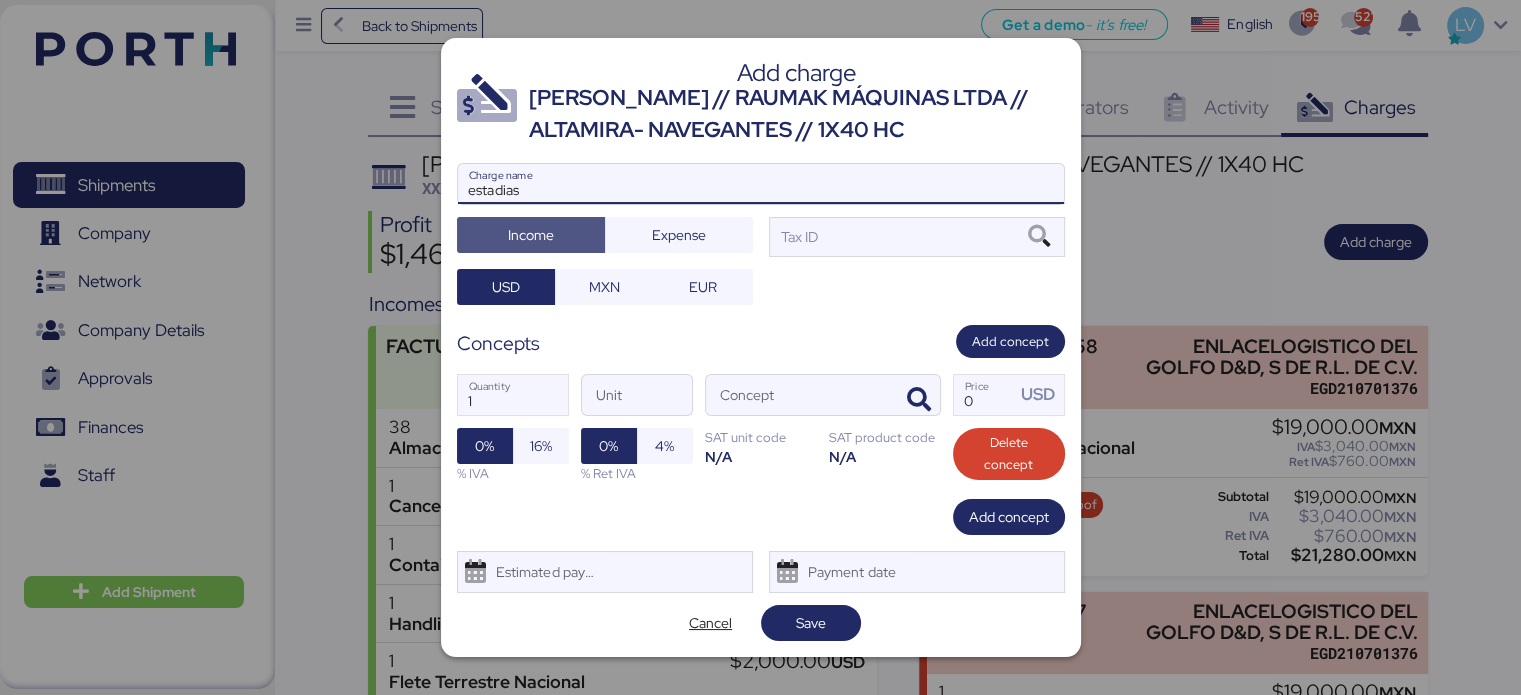 type 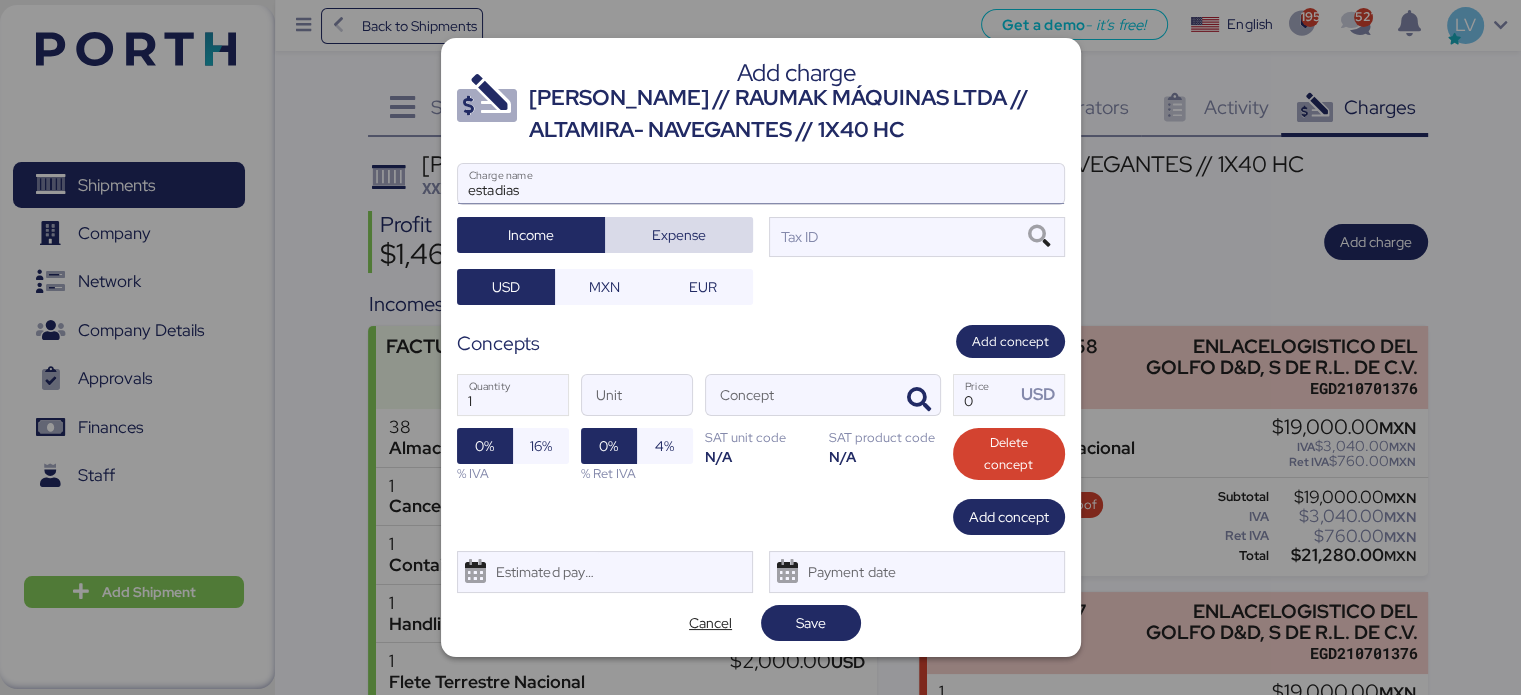 type 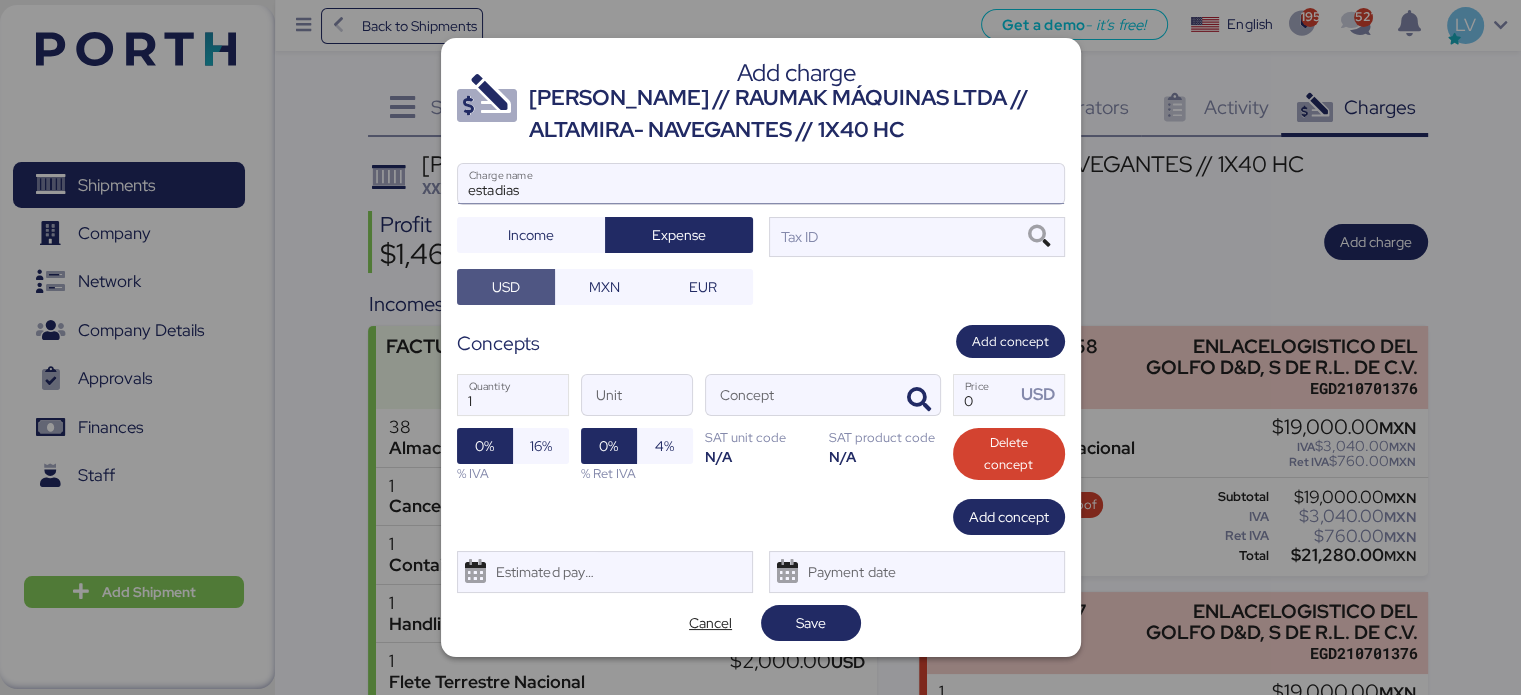 type 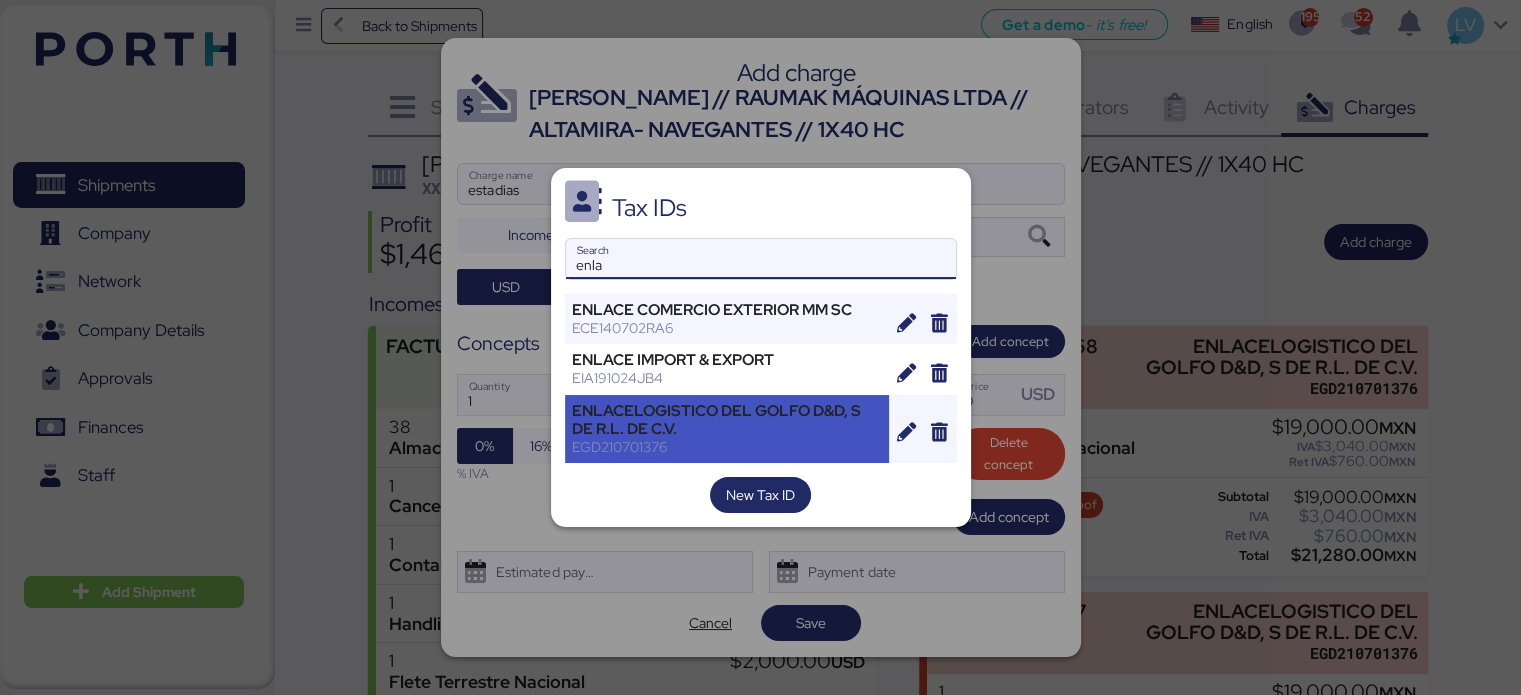 type on "enla" 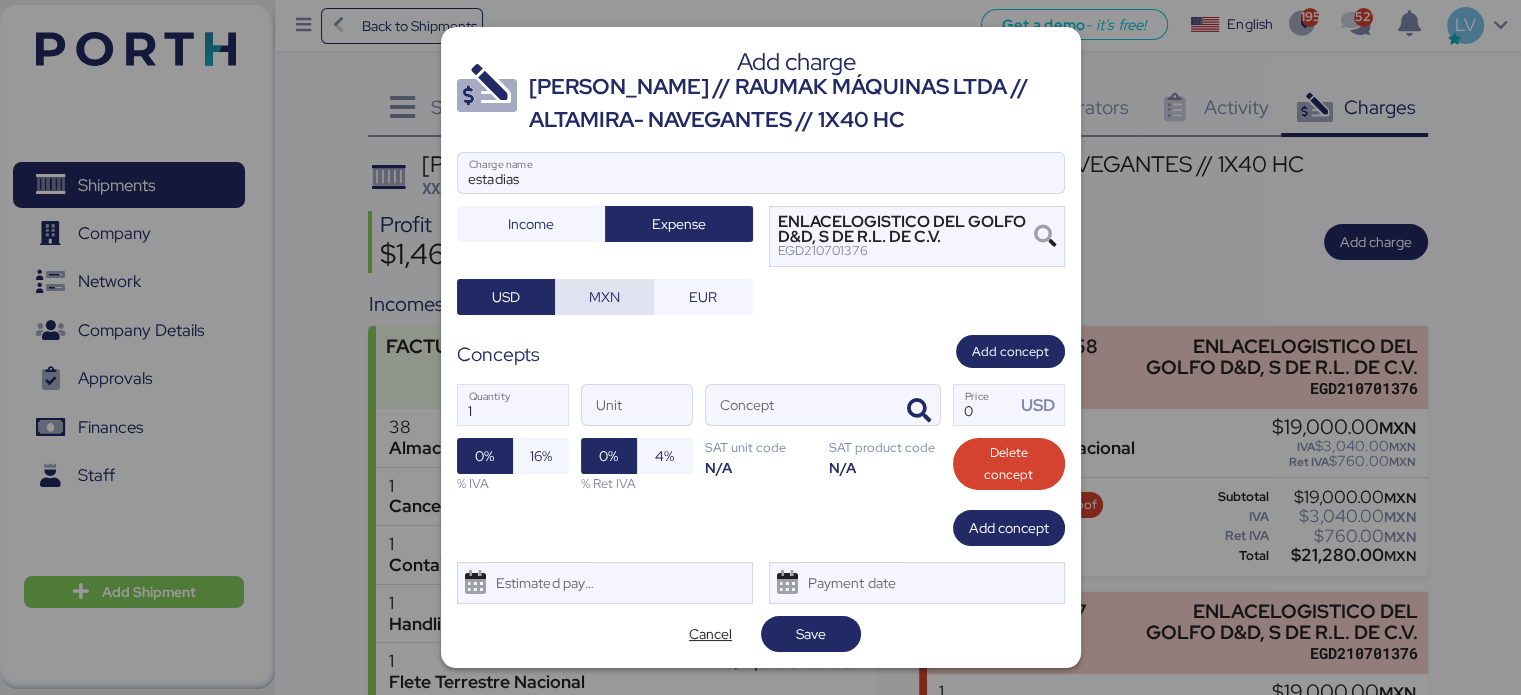 click on "MXN" at bounding box center (604, 297) 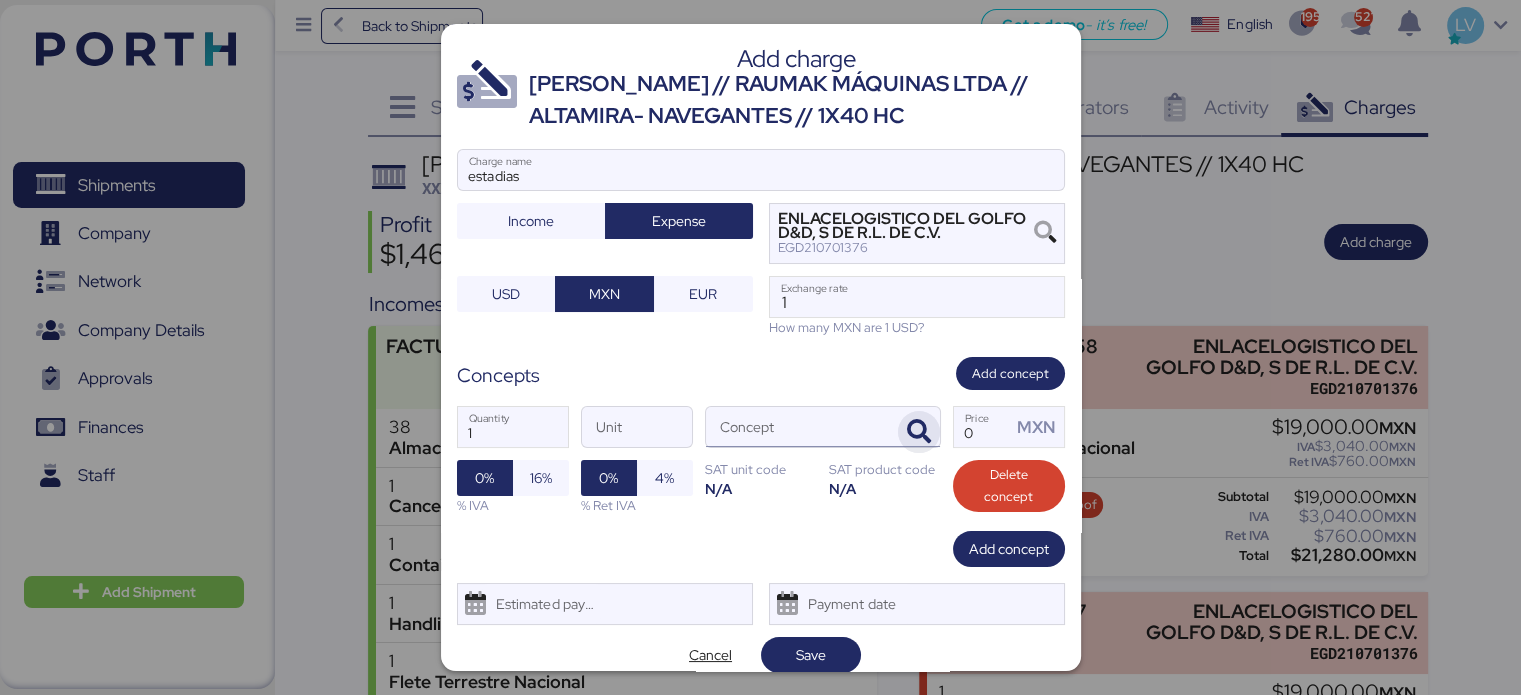 click at bounding box center [919, 432] 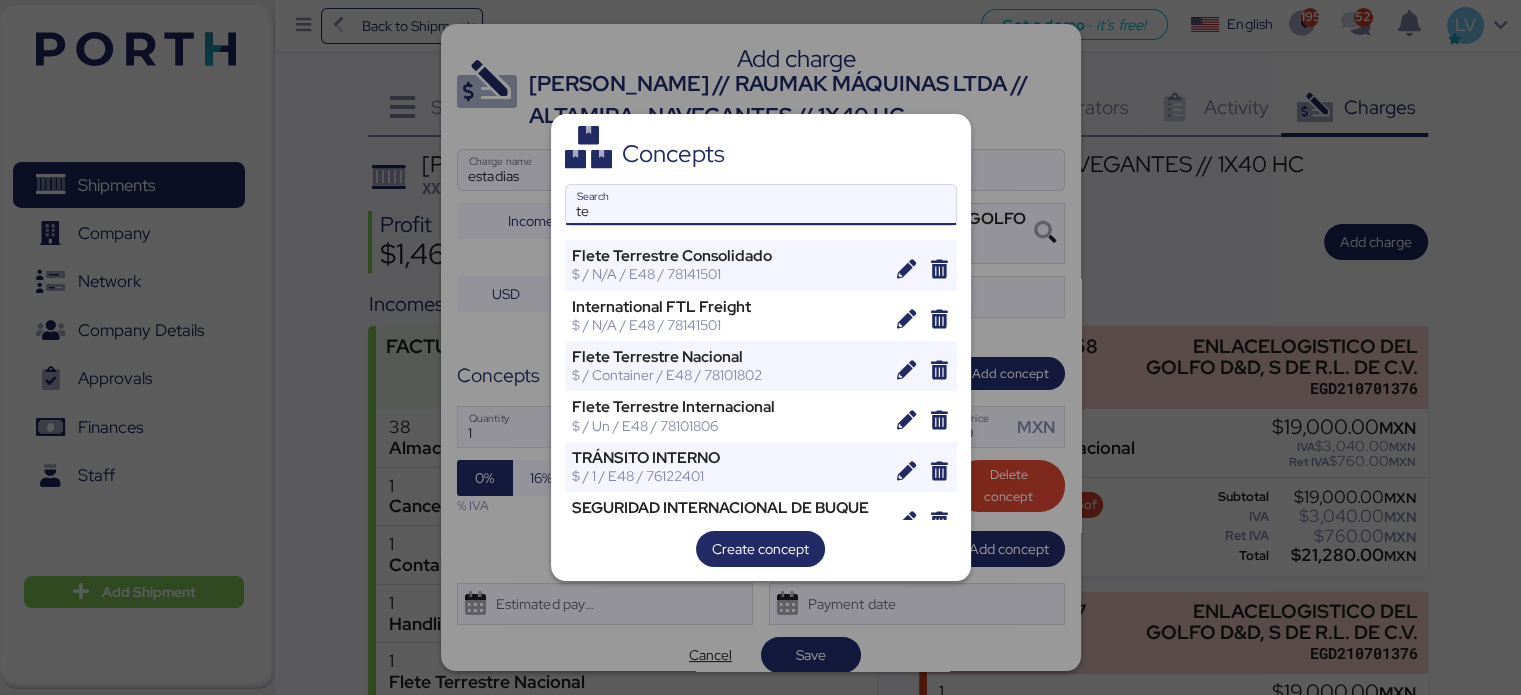 type on "t" 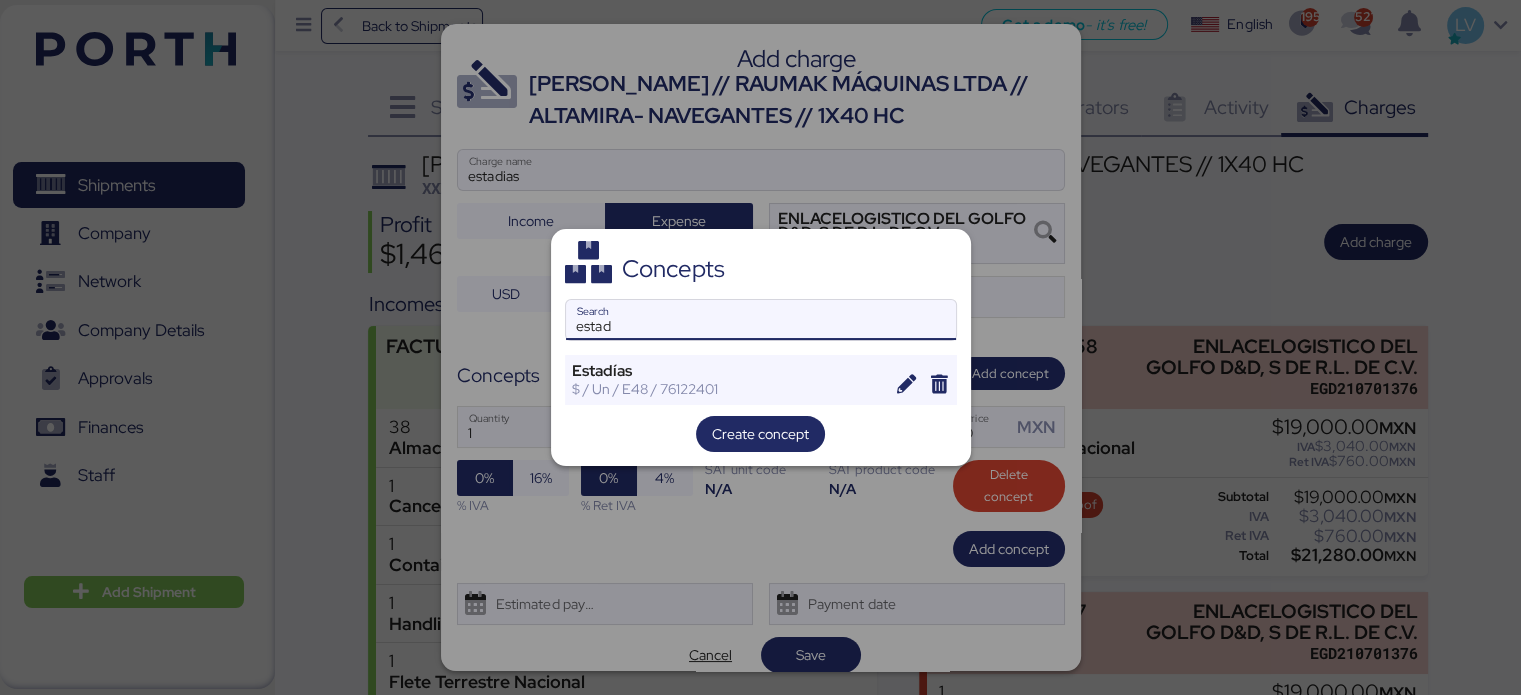 type on "estad" 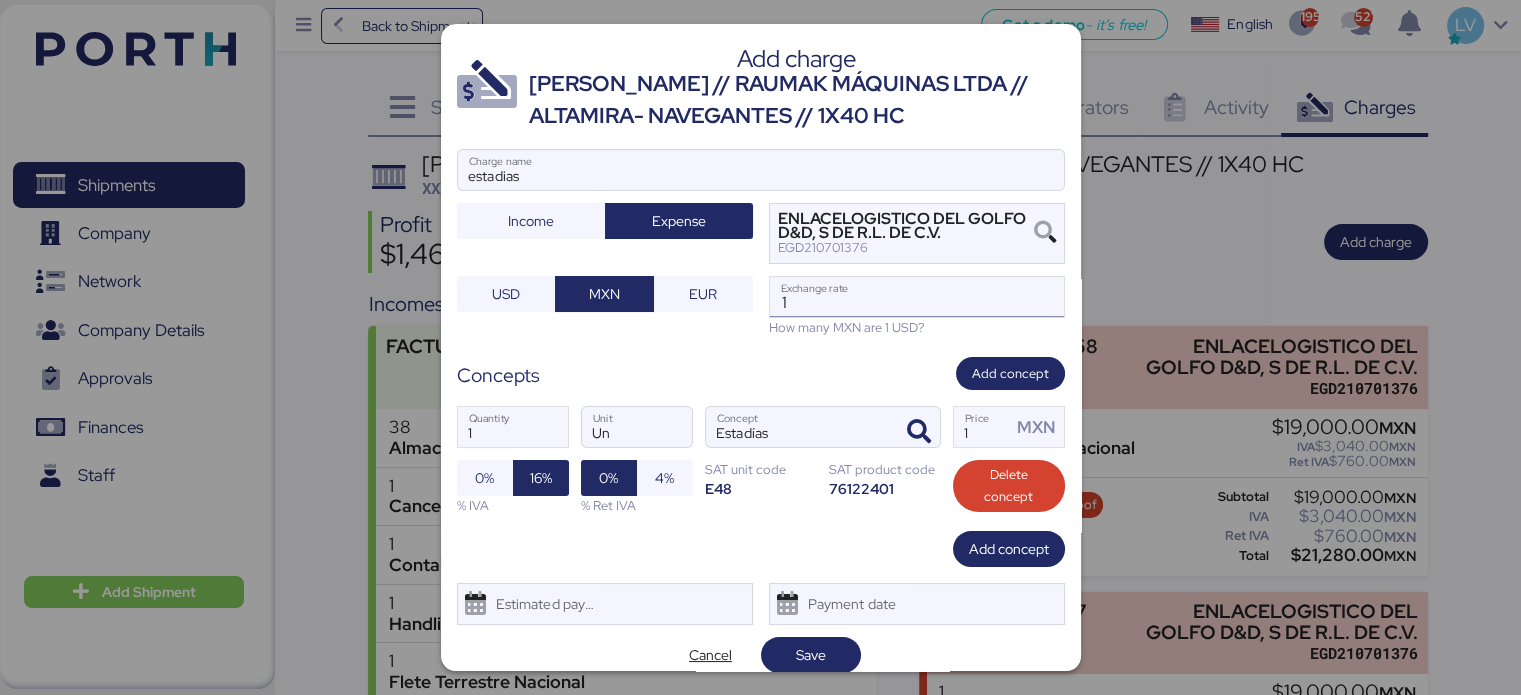 click on "1" at bounding box center (917, 297) 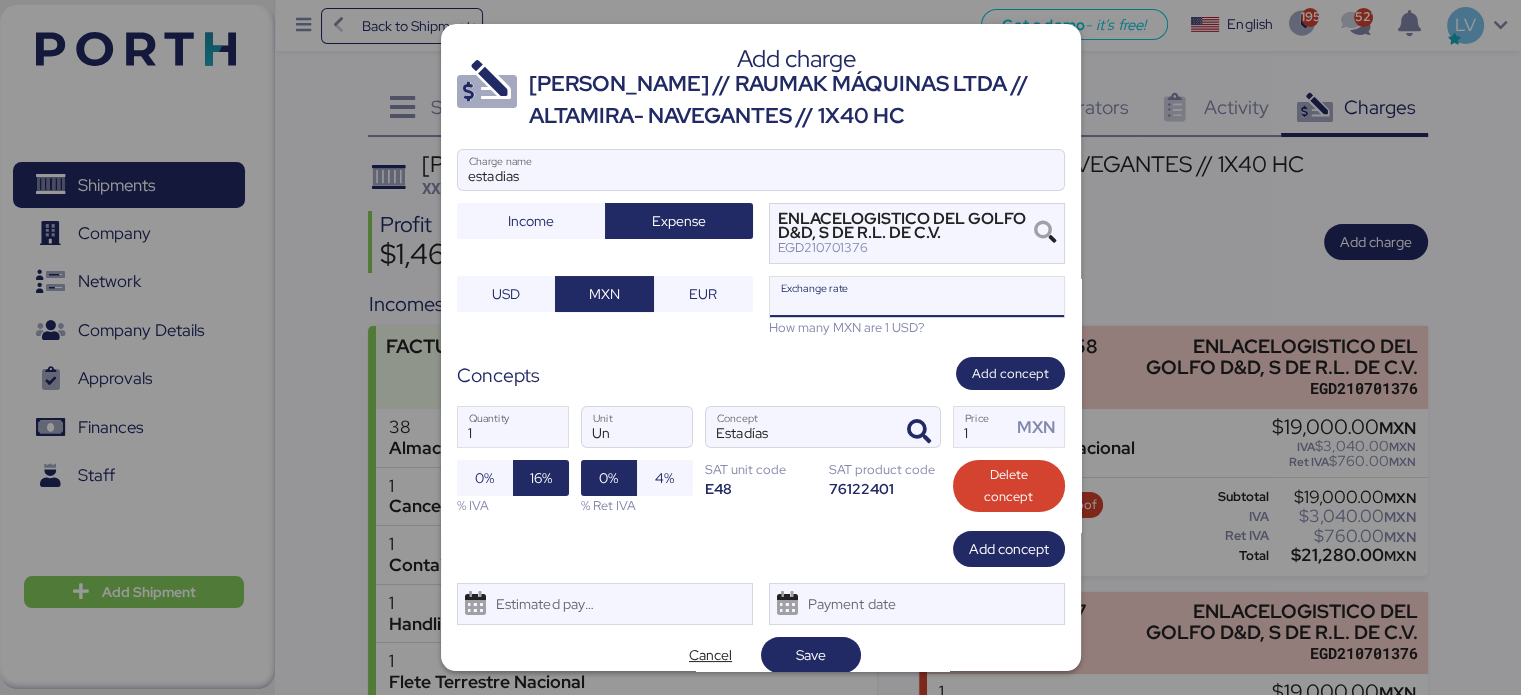 paste on "18.7634" 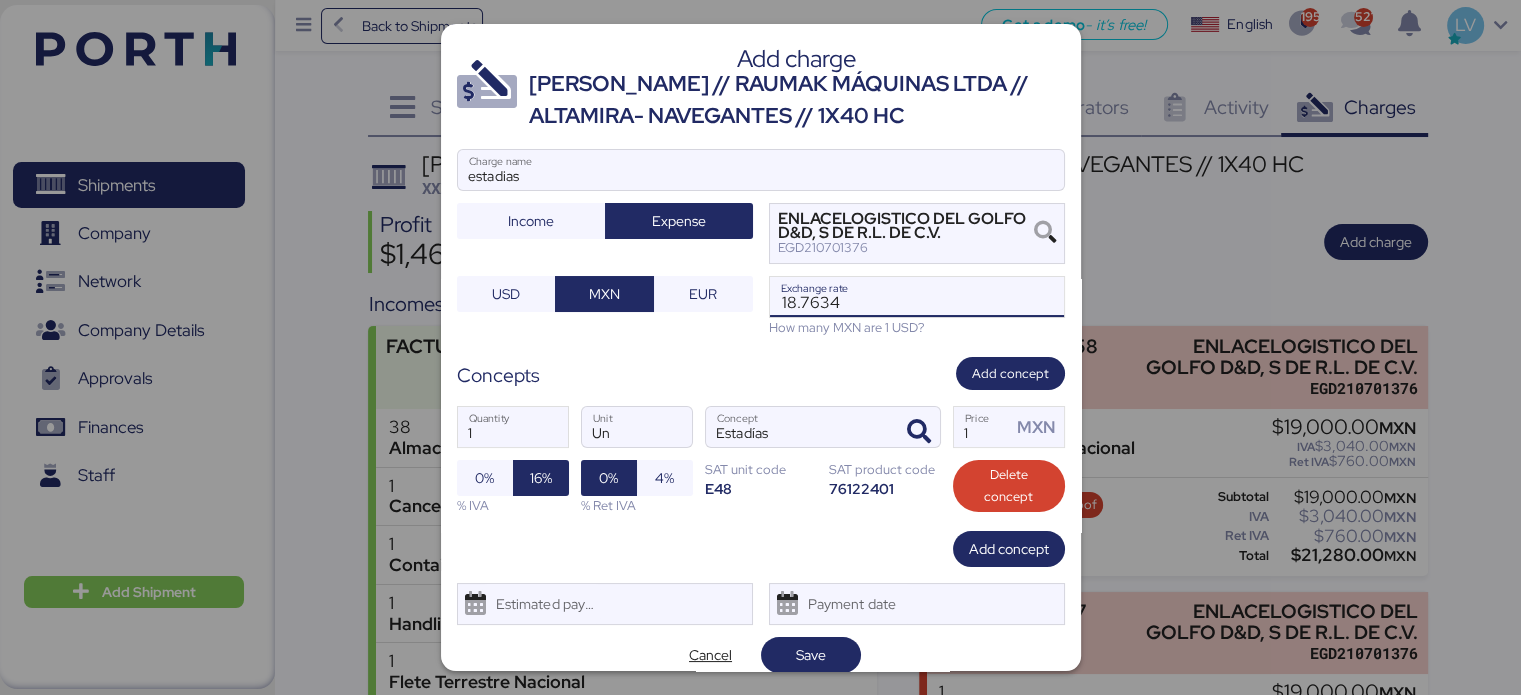 type on "18.7634" 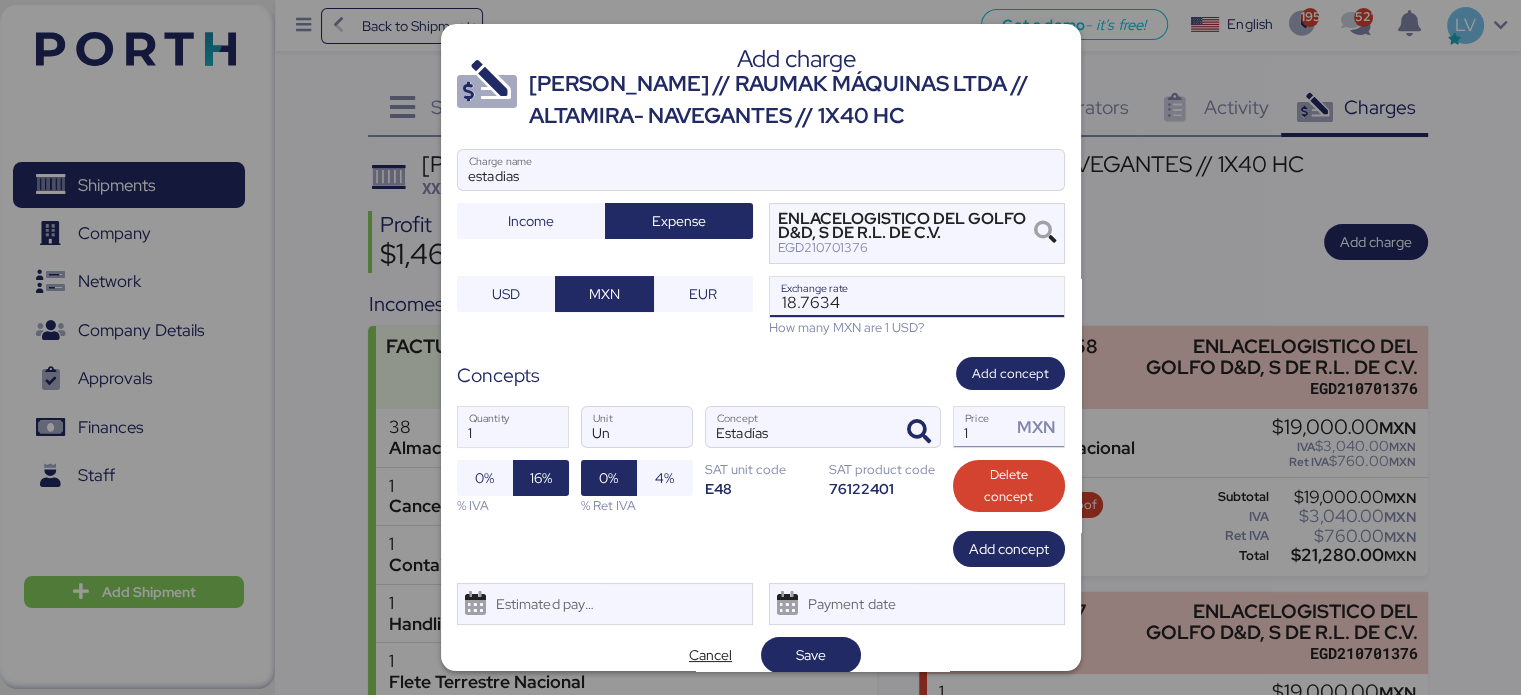 click on "1" at bounding box center (983, 427) 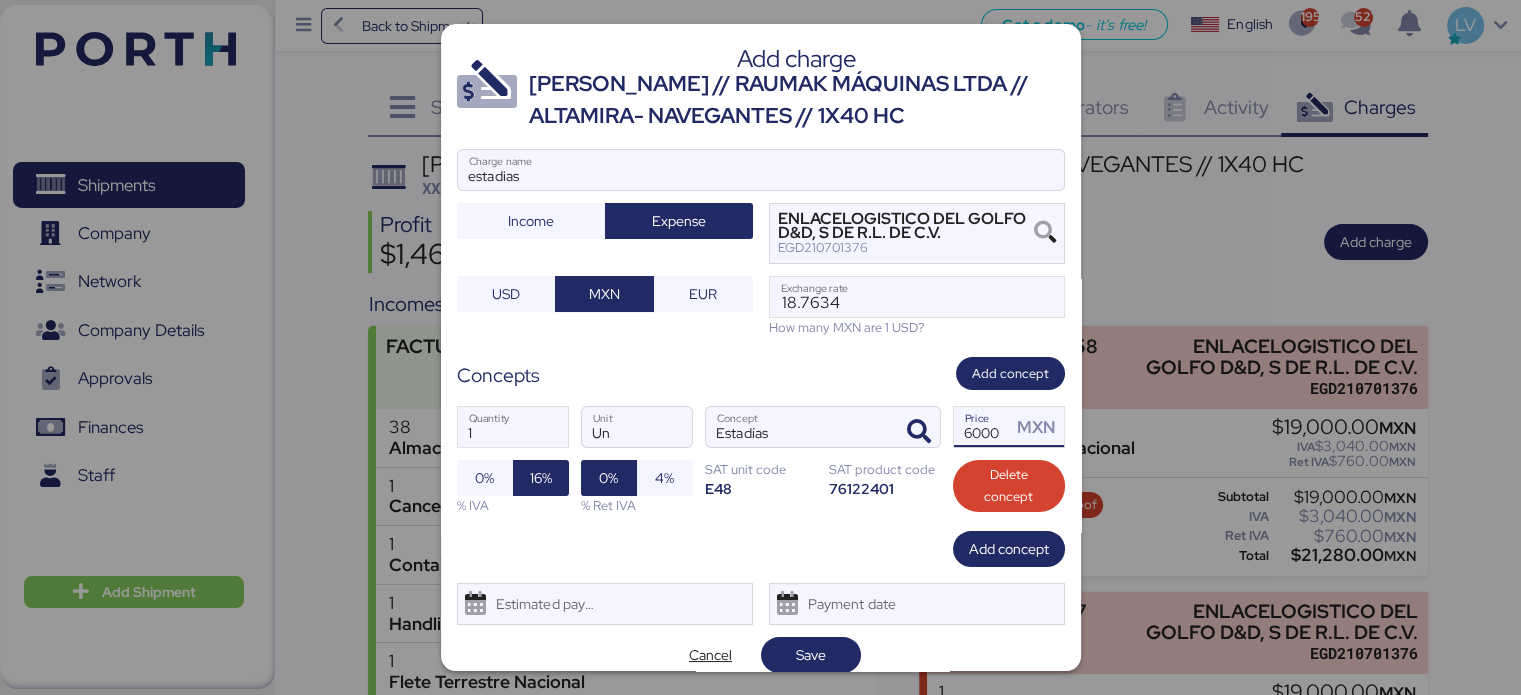 scroll, scrollTop: 0, scrollLeft: 2, axis: horizontal 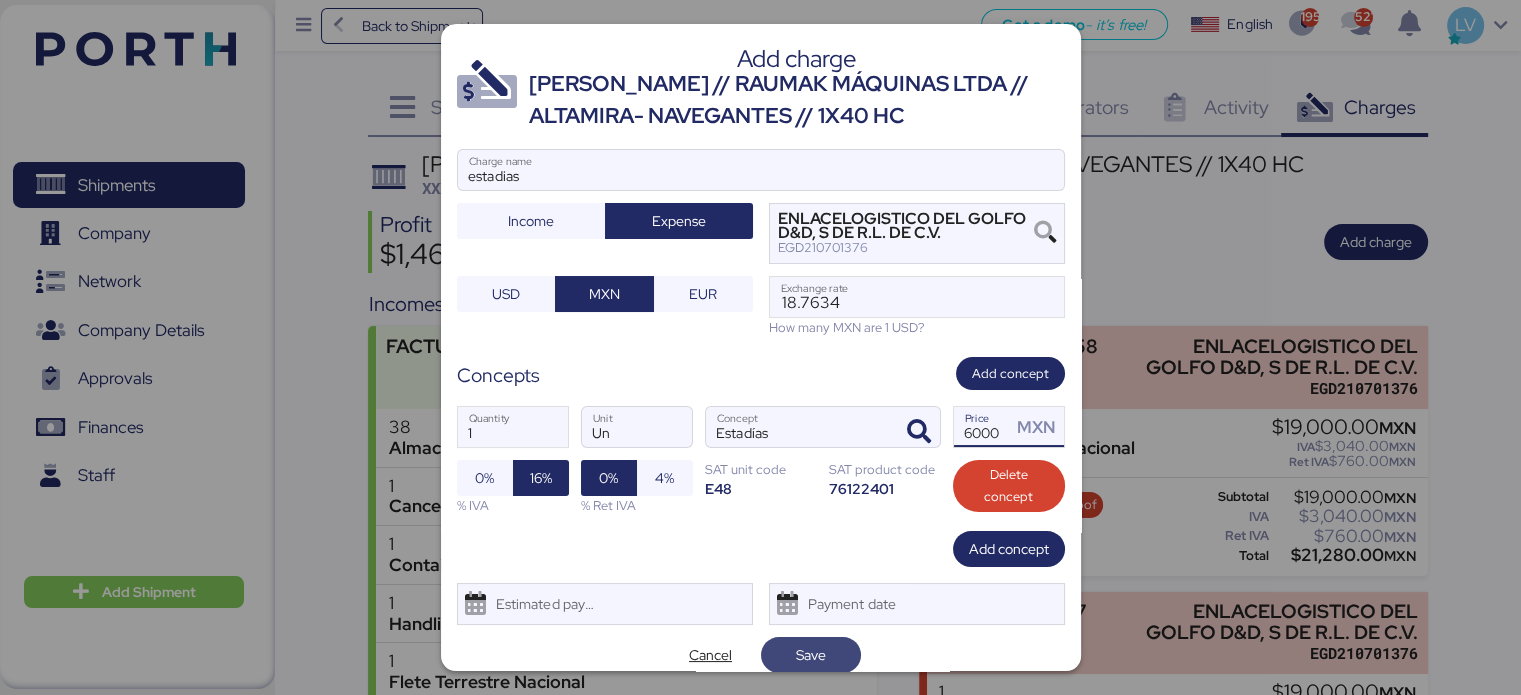 type on "6000" 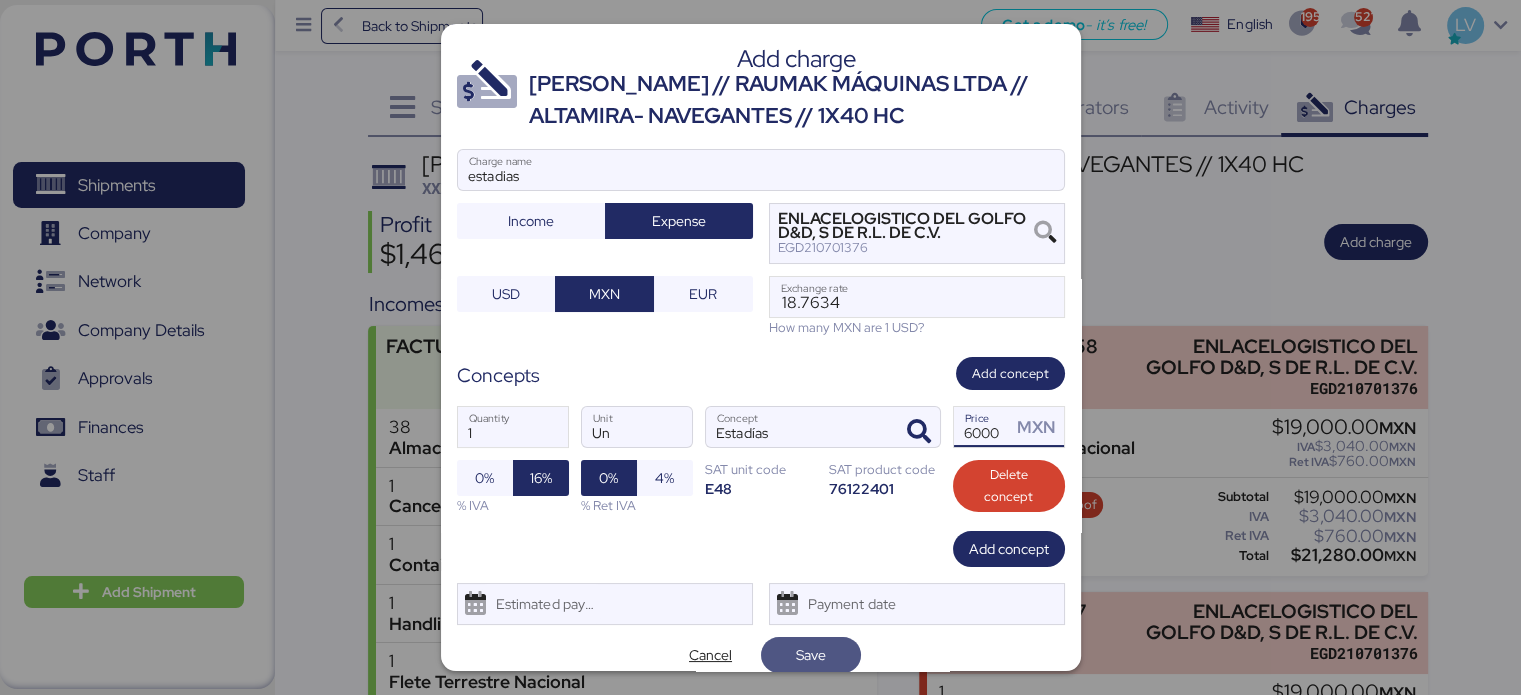 click on "Save" at bounding box center [811, 655] 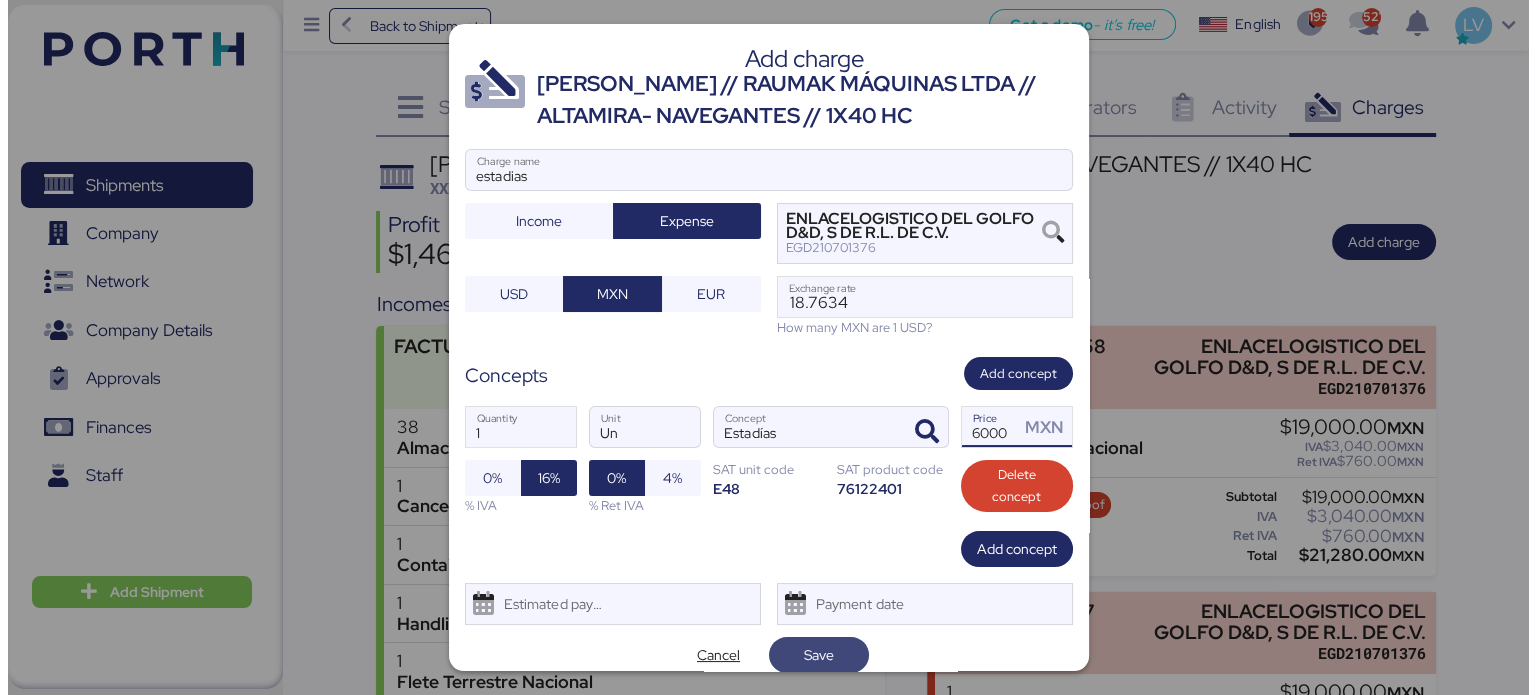 scroll, scrollTop: 0, scrollLeft: 0, axis: both 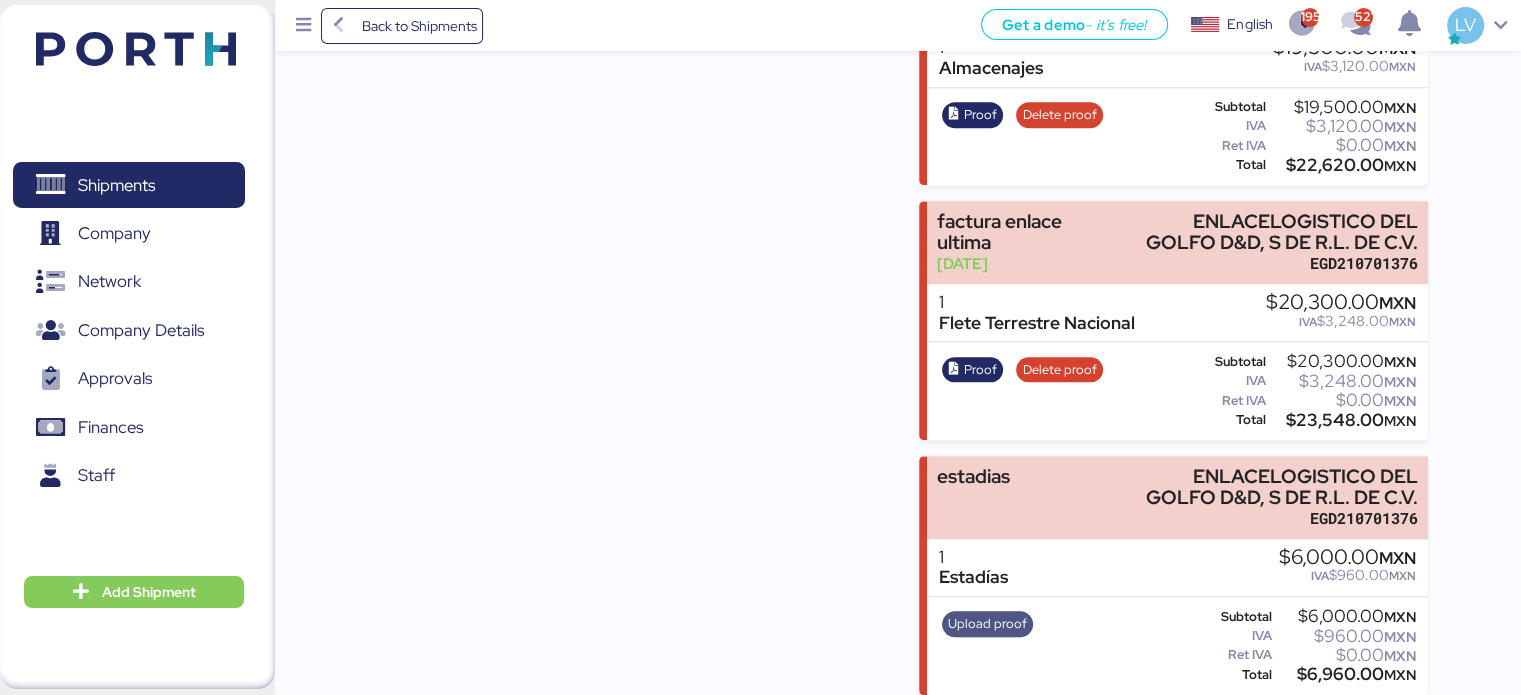 click on "Upload proof" at bounding box center (987, 624) 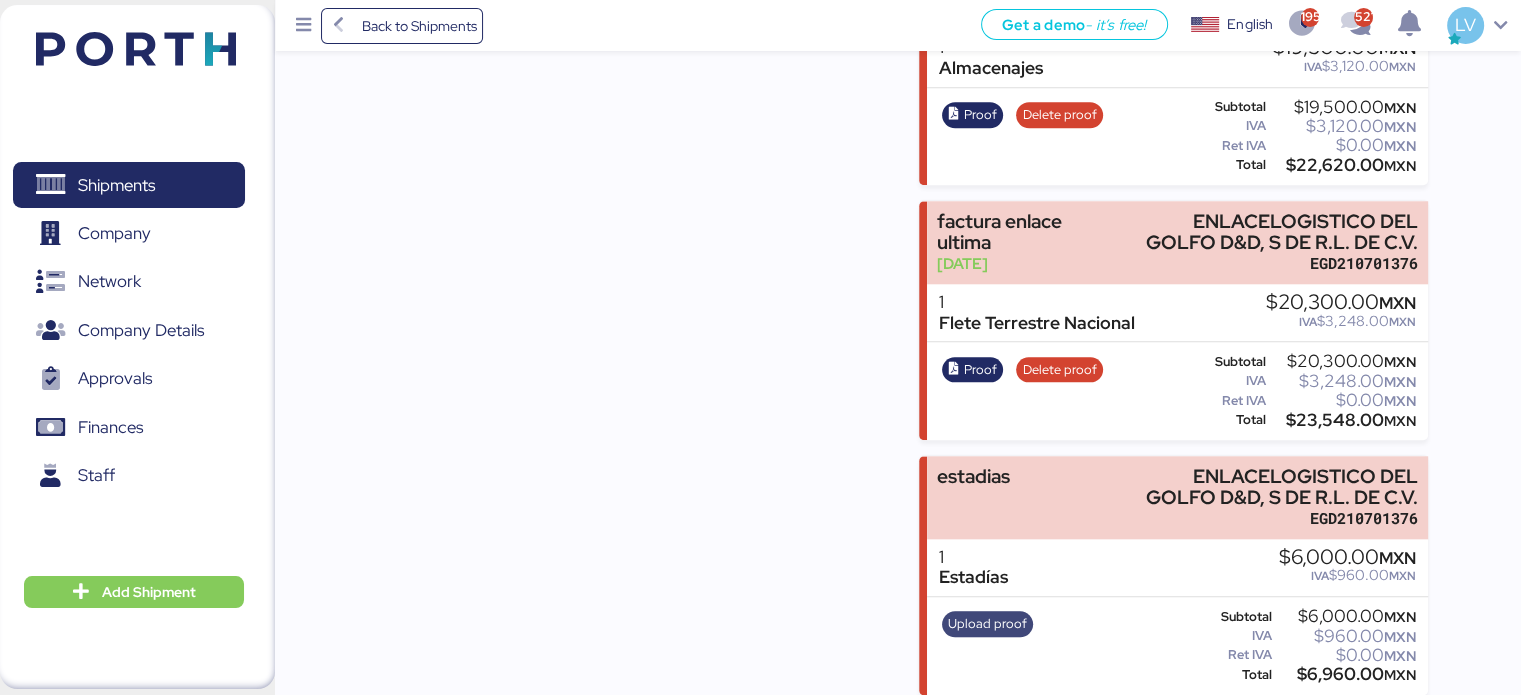 scroll, scrollTop: 0, scrollLeft: 0, axis: both 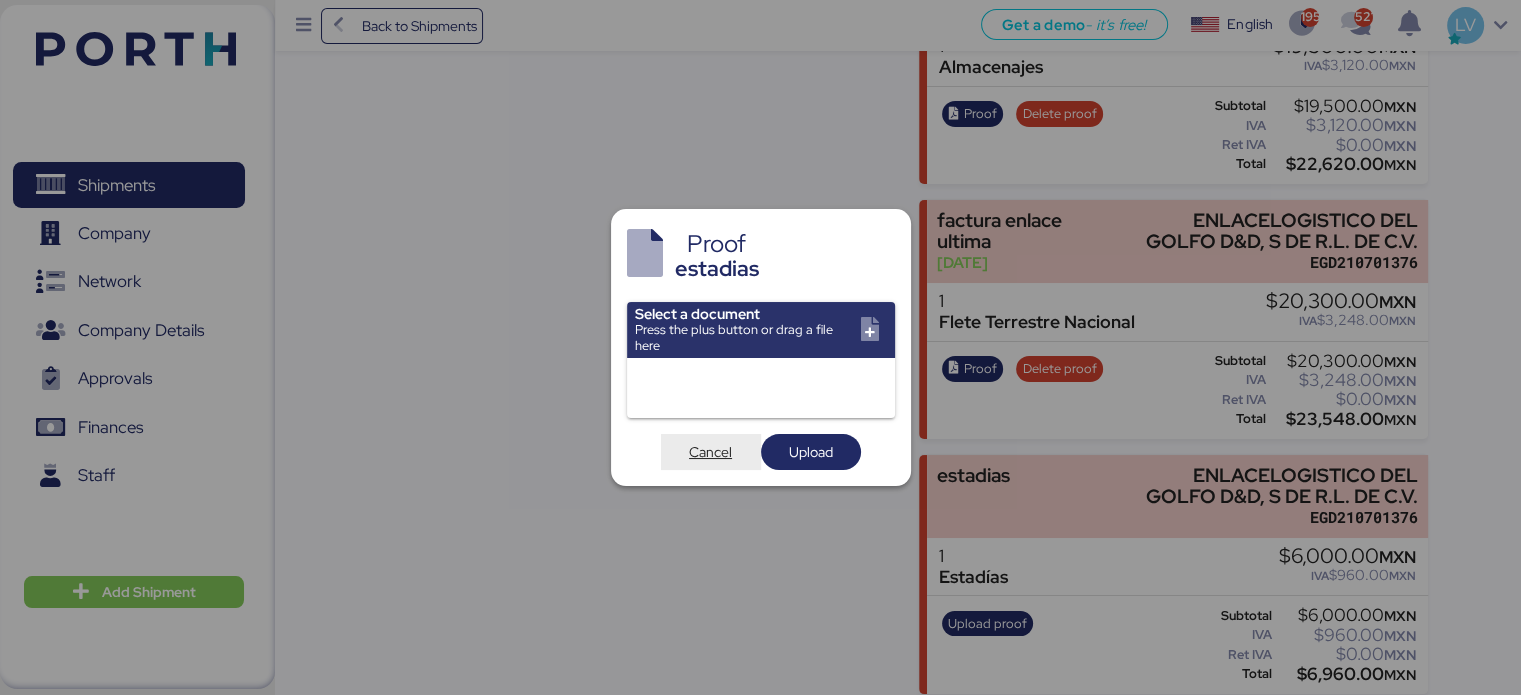 click on "Cancel" at bounding box center (711, 452) 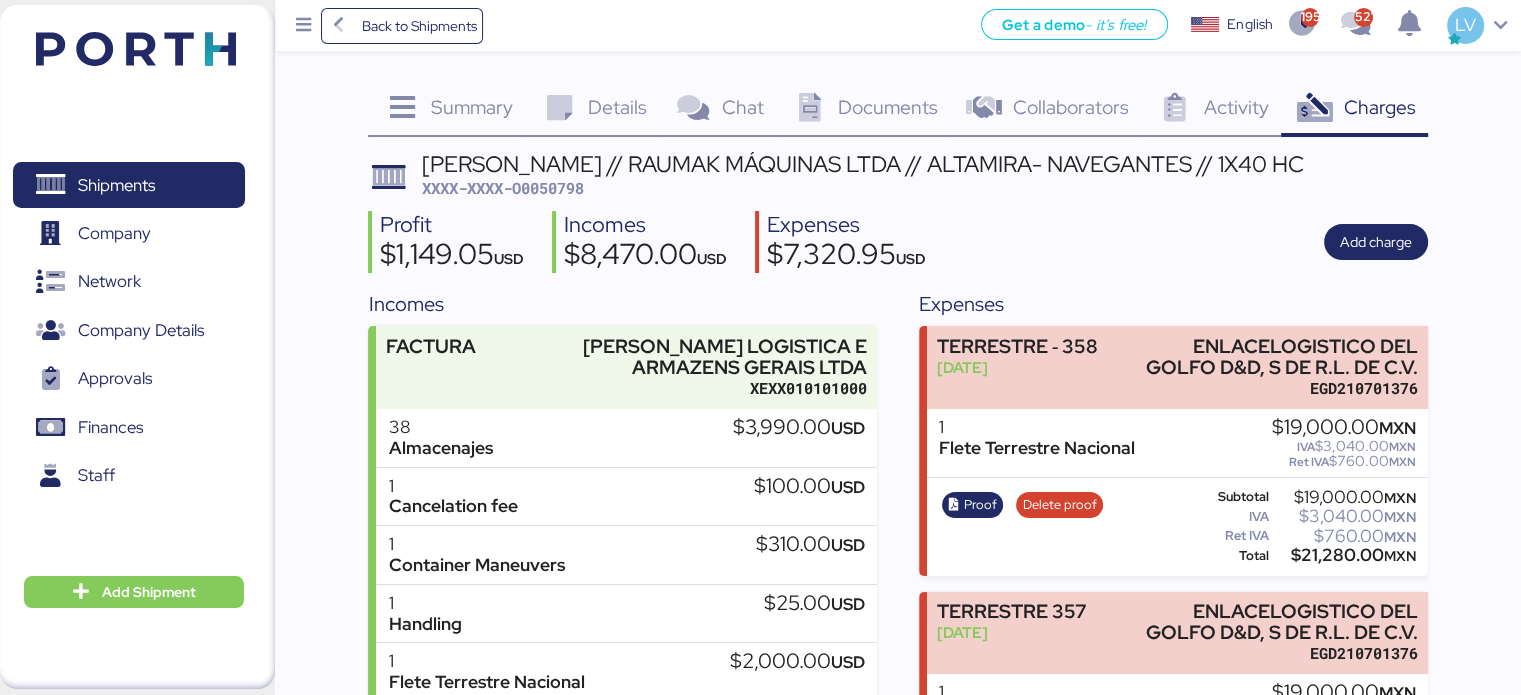 scroll, scrollTop: 2036, scrollLeft: 0, axis: vertical 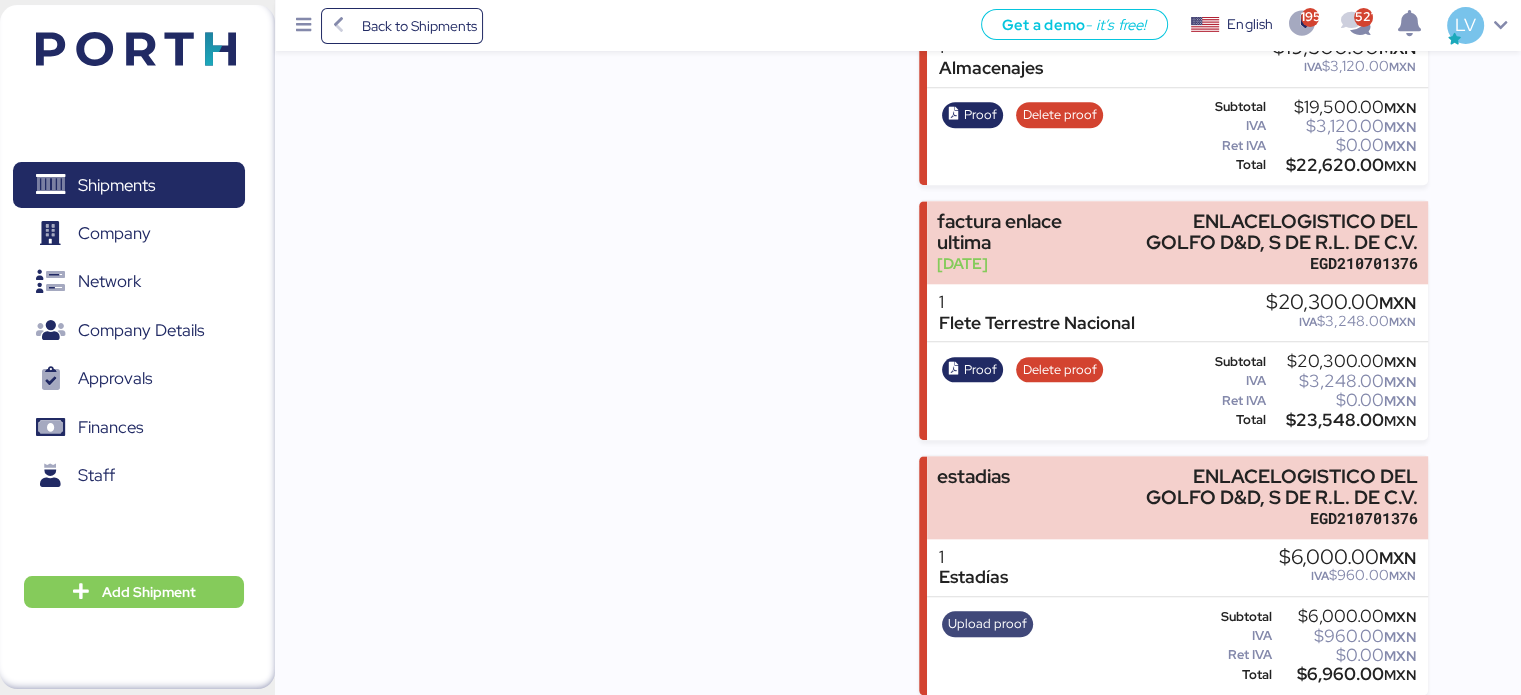 click on "Upload proof" at bounding box center (987, 624) 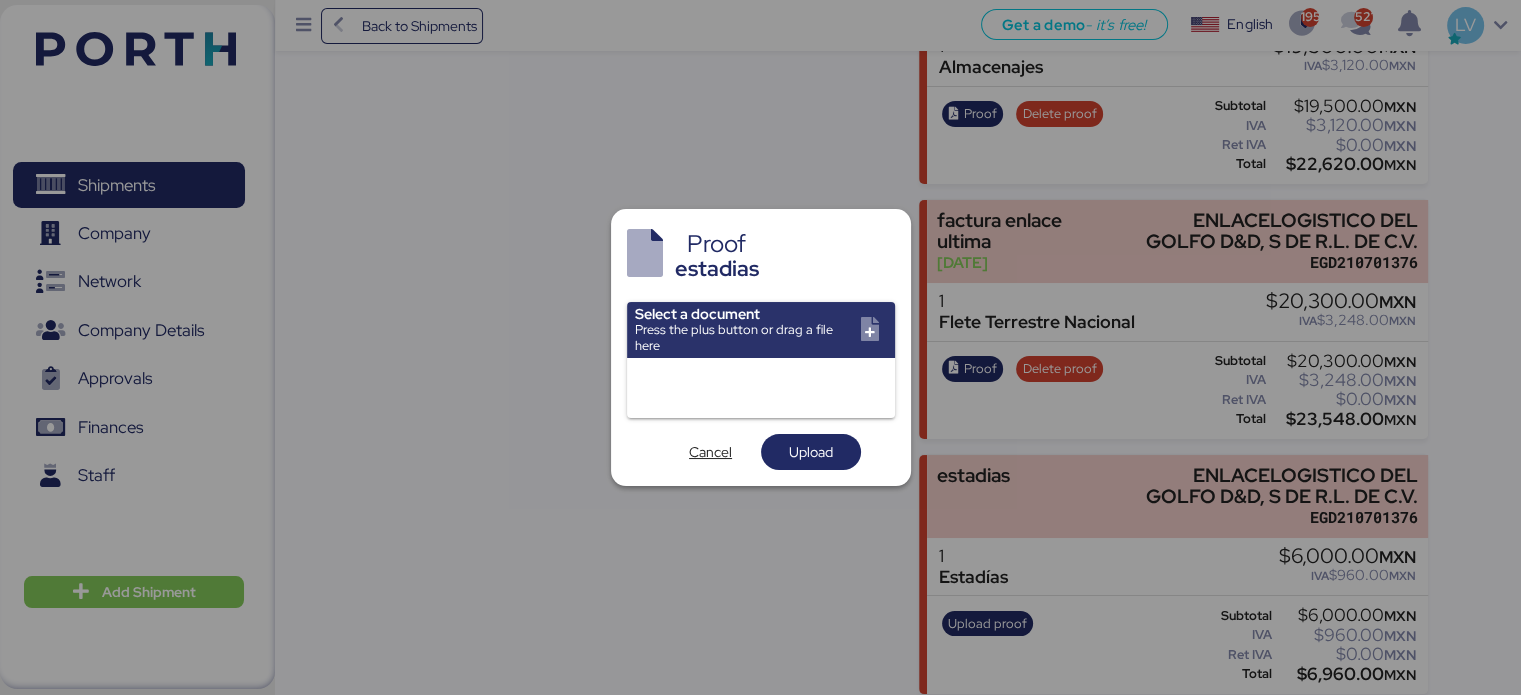click at bounding box center (761, 388) 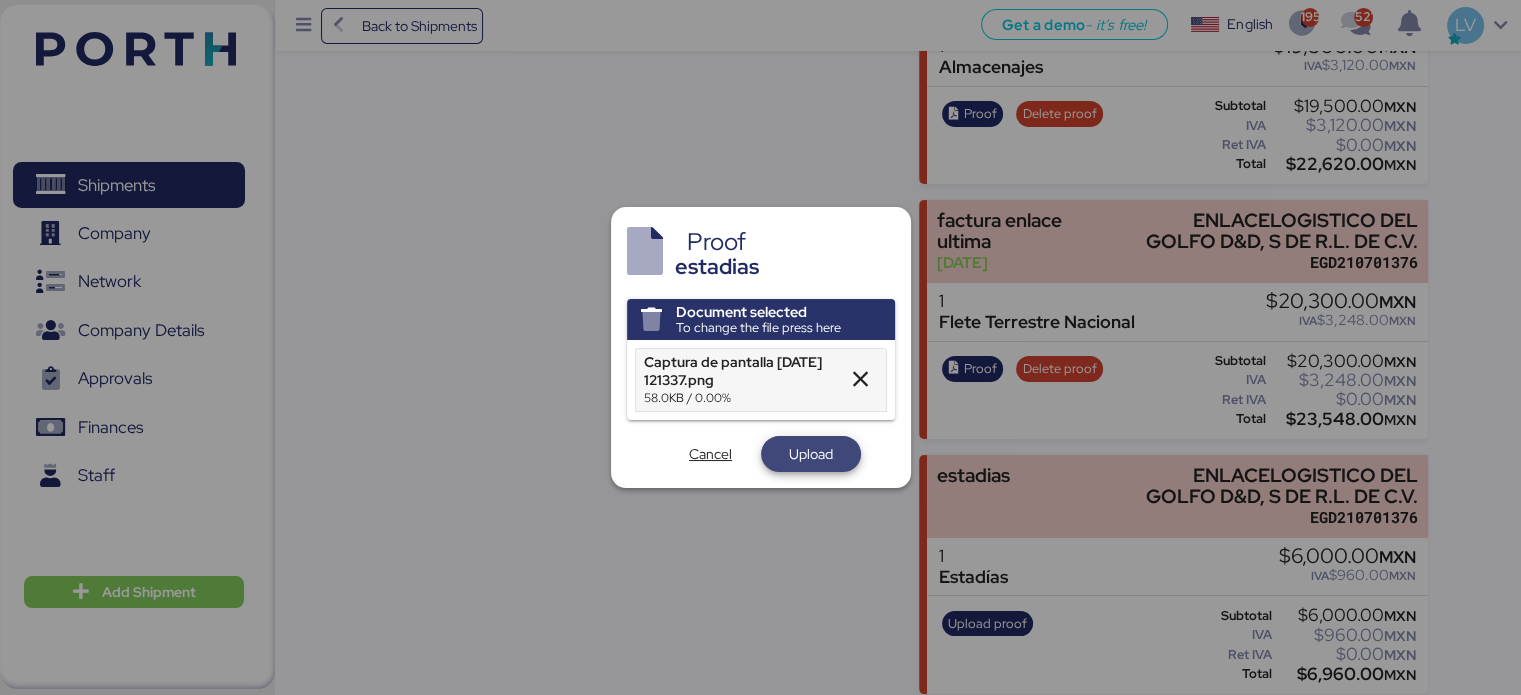 click on "Upload" at bounding box center (811, 454) 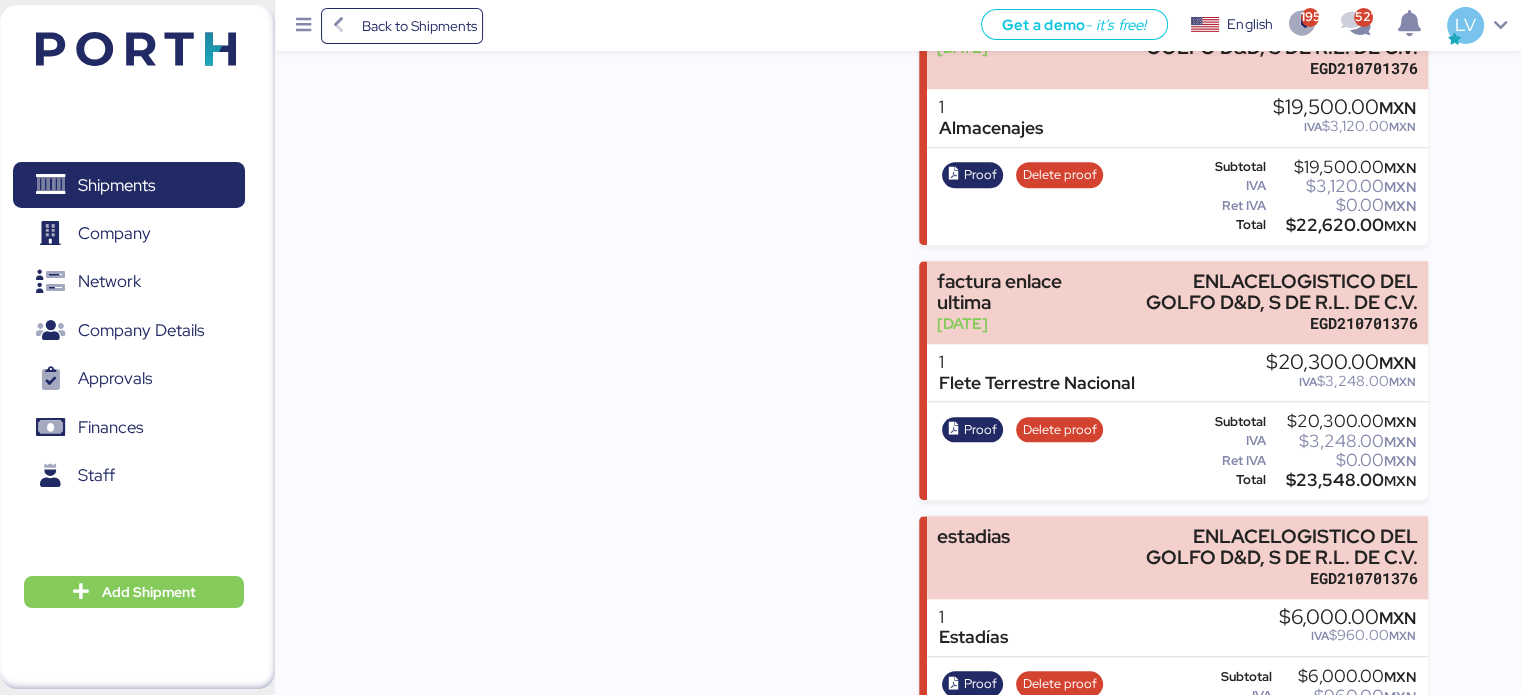 scroll, scrollTop: 2036, scrollLeft: 0, axis: vertical 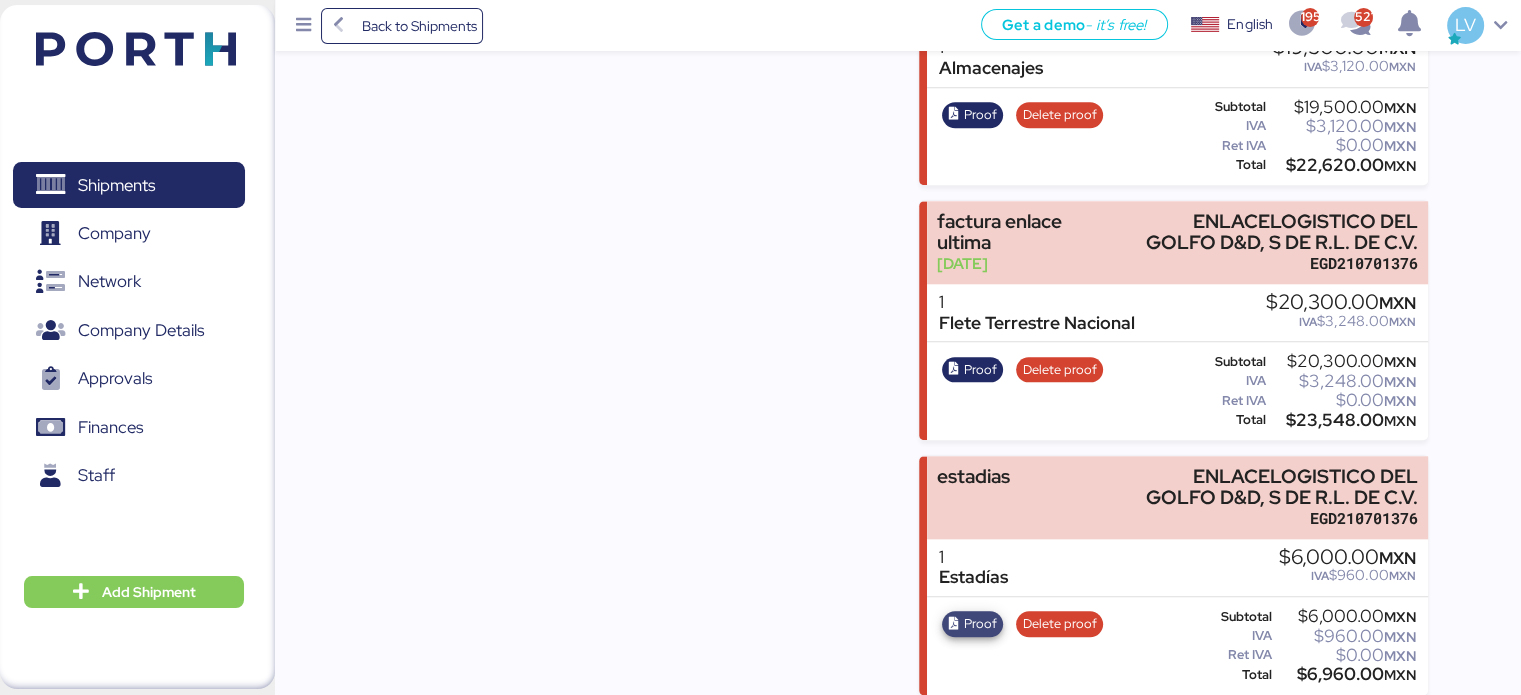 click on "Proof" at bounding box center [980, 624] 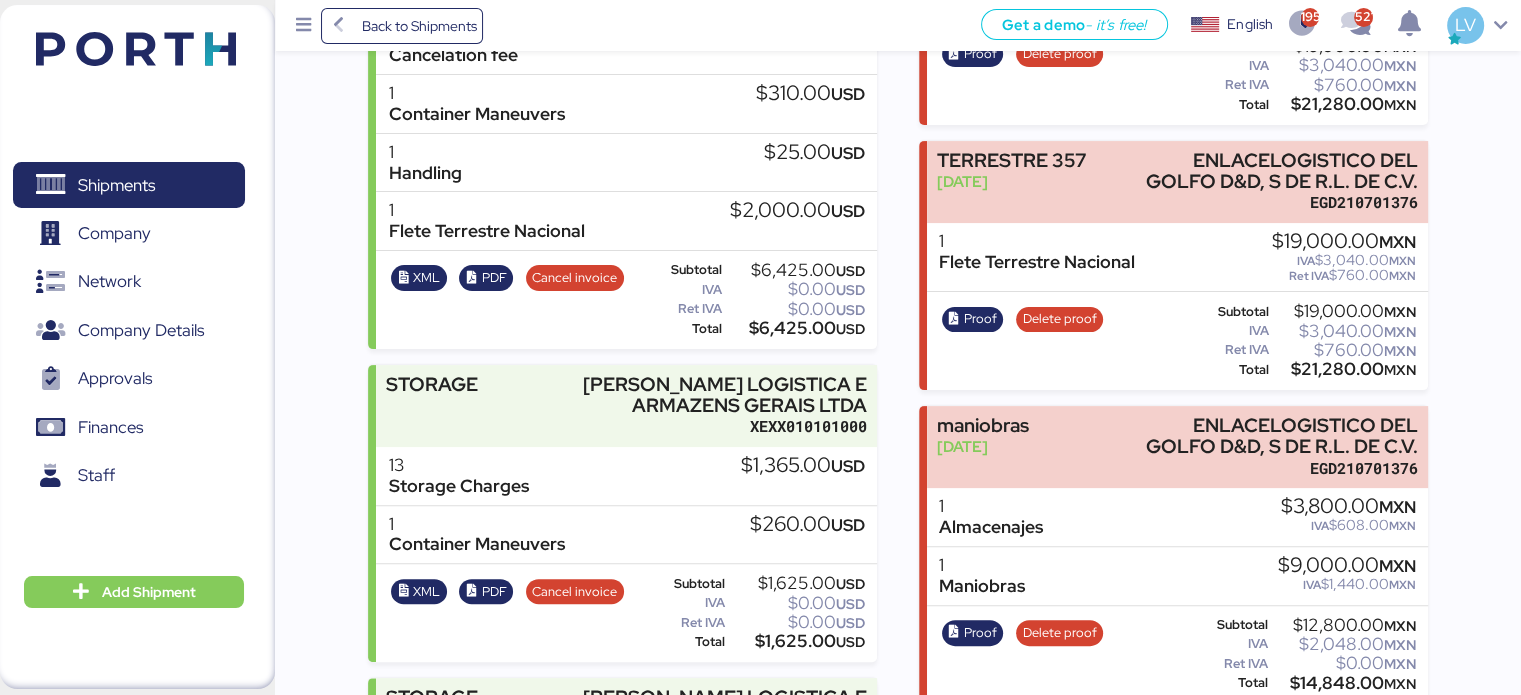 scroll, scrollTop: 0, scrollLeft: 0, axis: both 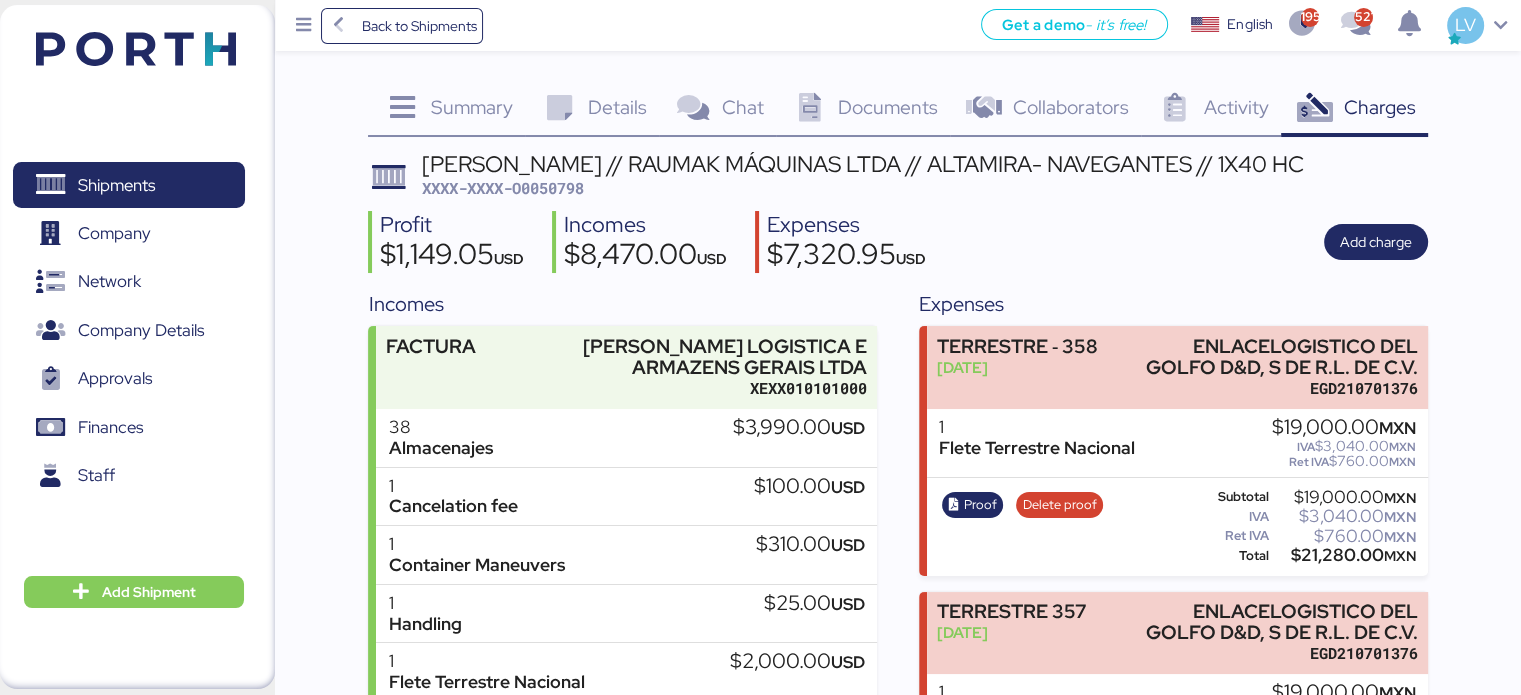 click on "XXXX-XXXX-O0050798" at bounding box center [503, 188] 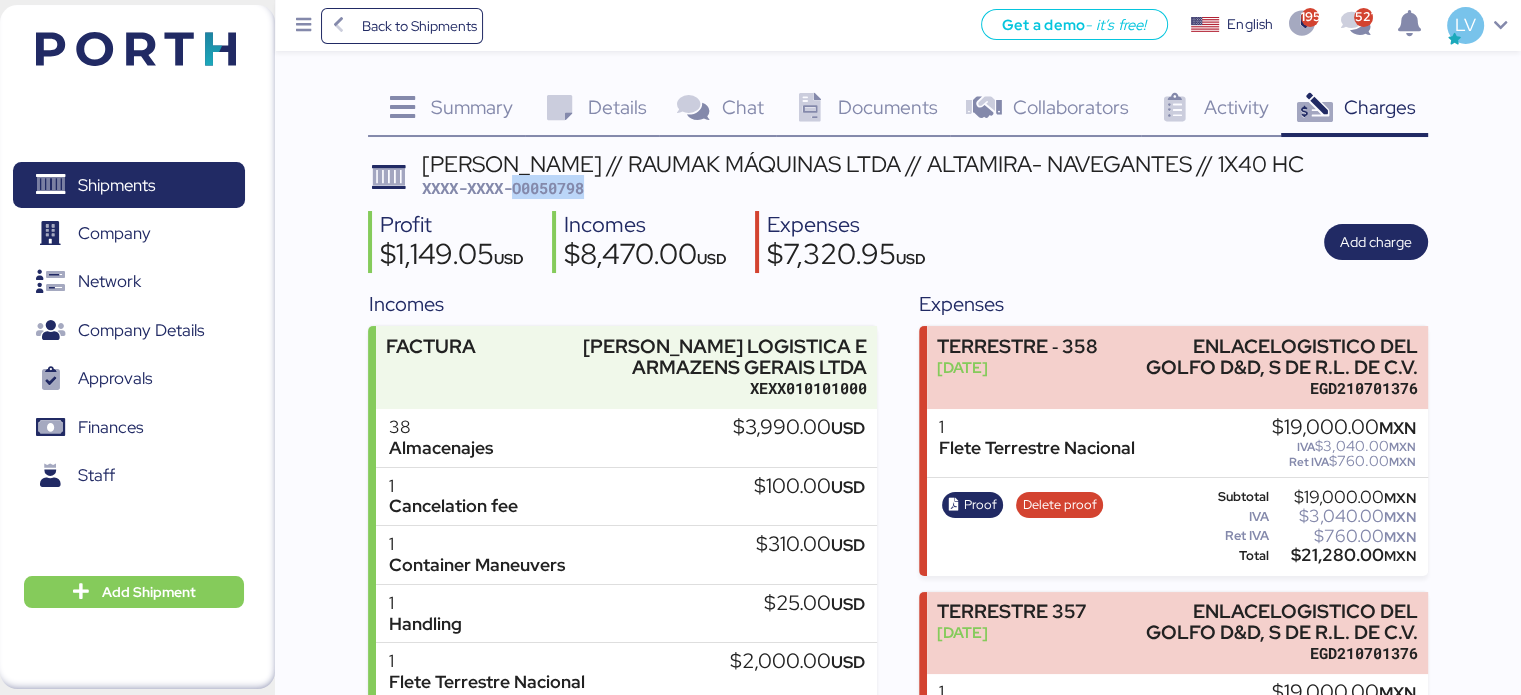 click on "XXXX-XXXX-O0050798" at bounding box center [503, 188] 